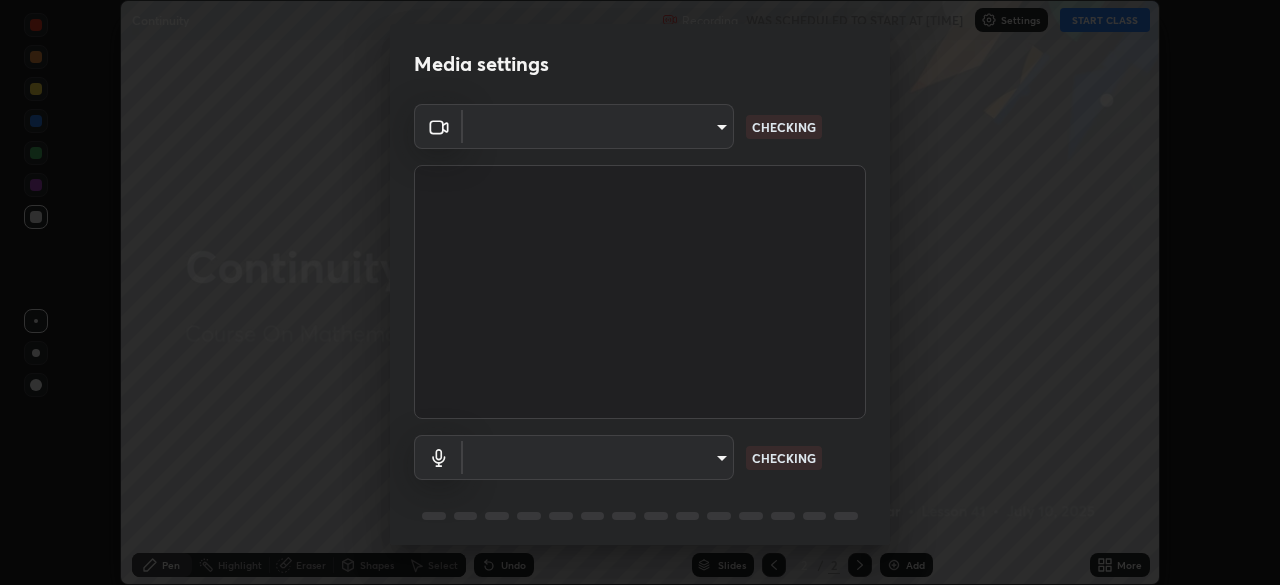 scroll, scrollTop: 0, scrollLeft: 0, axis: both 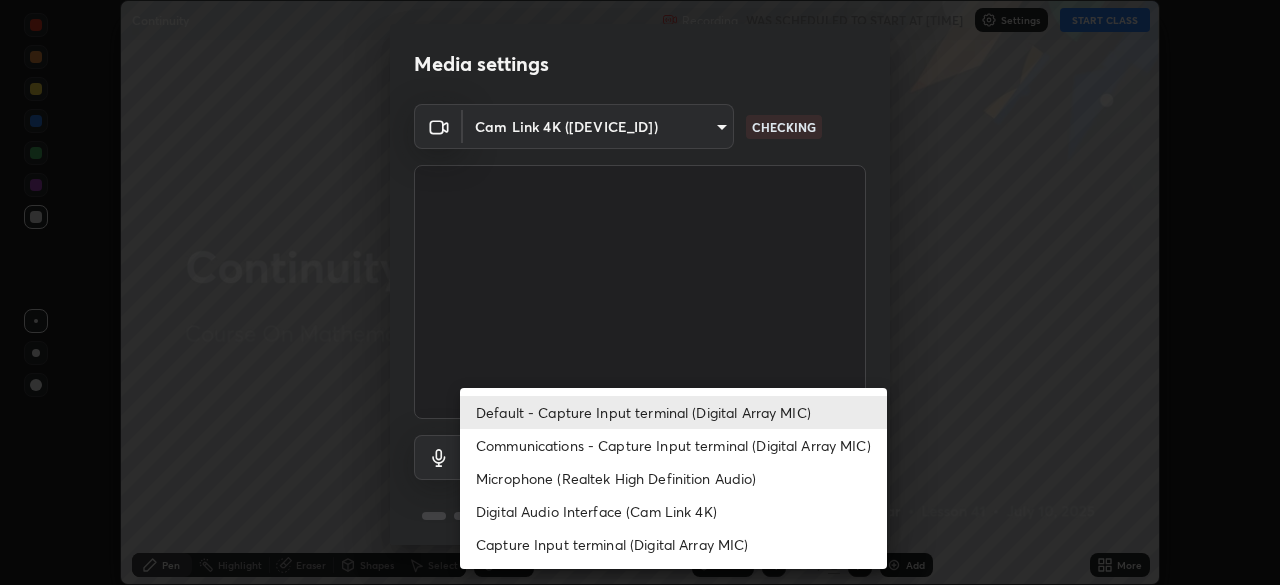 click on "Communications - Capture Input terminal (Digital Array MIC)" at bounding box center (673, 445) 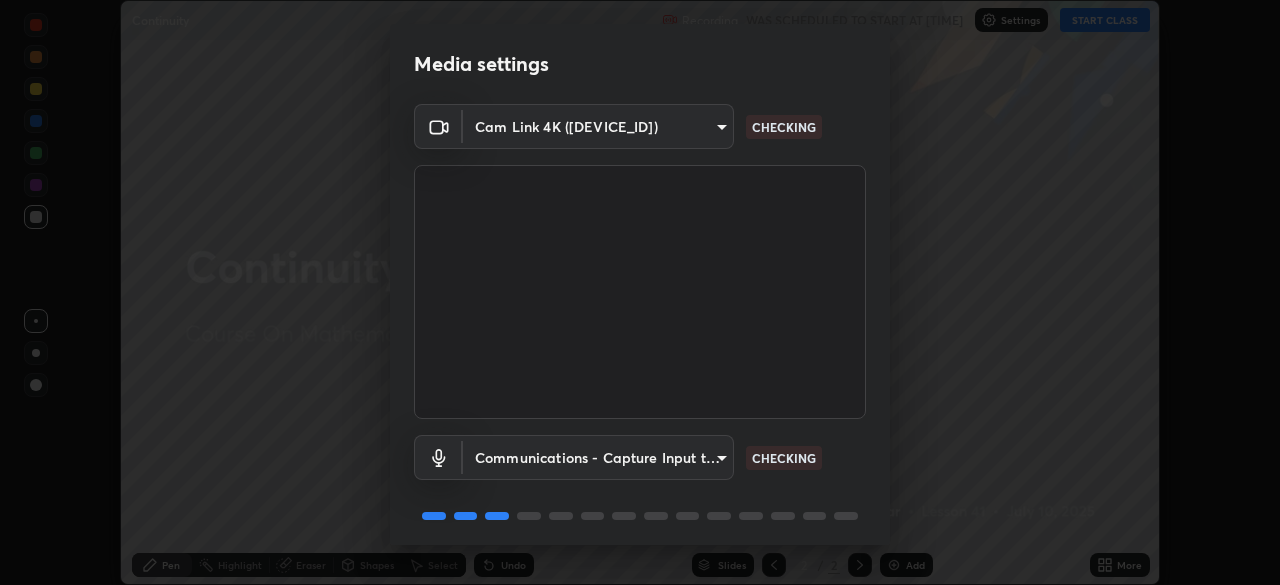 scroll, scrollTop: 0, scrollLeft: 0, axis: both 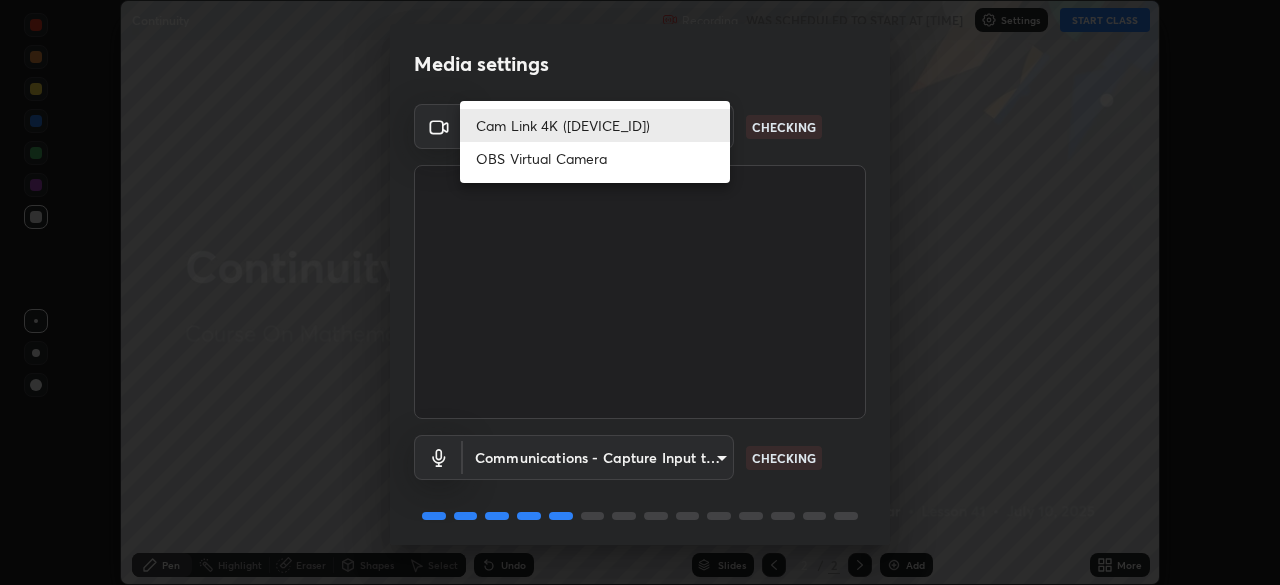 click on "OBS Virtual Camera" at bounding box center (595, 158) 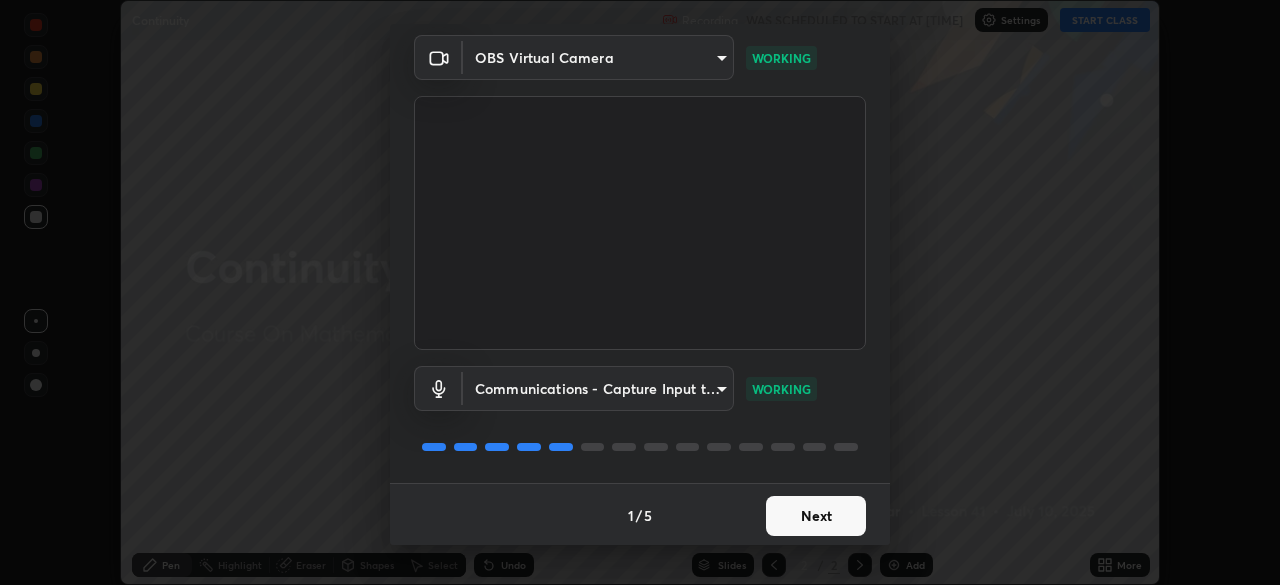 scroll, scrollTop: 70, scrollLeft: 0, axis: vertical 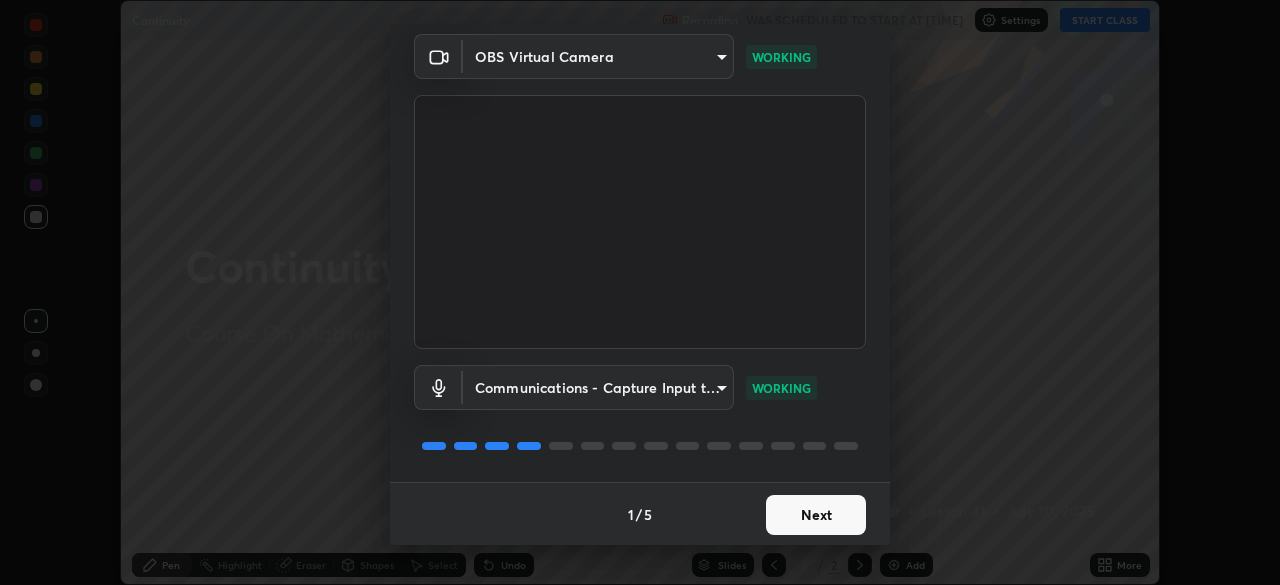 click on "Next" at bounding box center (816, 515) 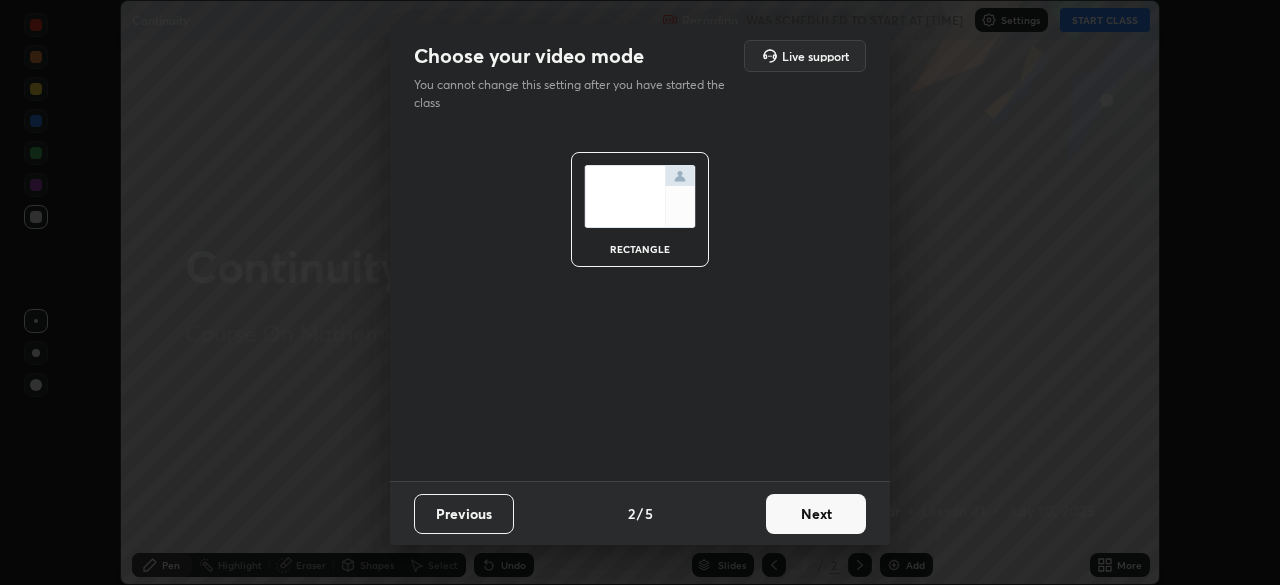 scroll, scrollTop: 0, scrollLeft: 0, axis: both 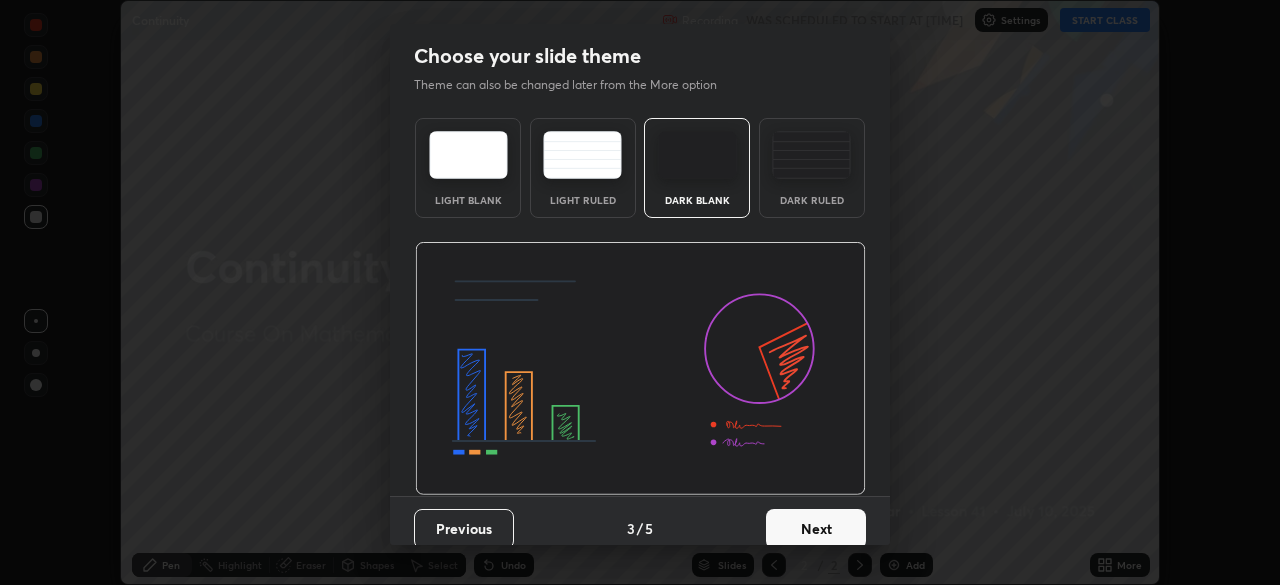click on "Next" at bounding box center (816, 529) 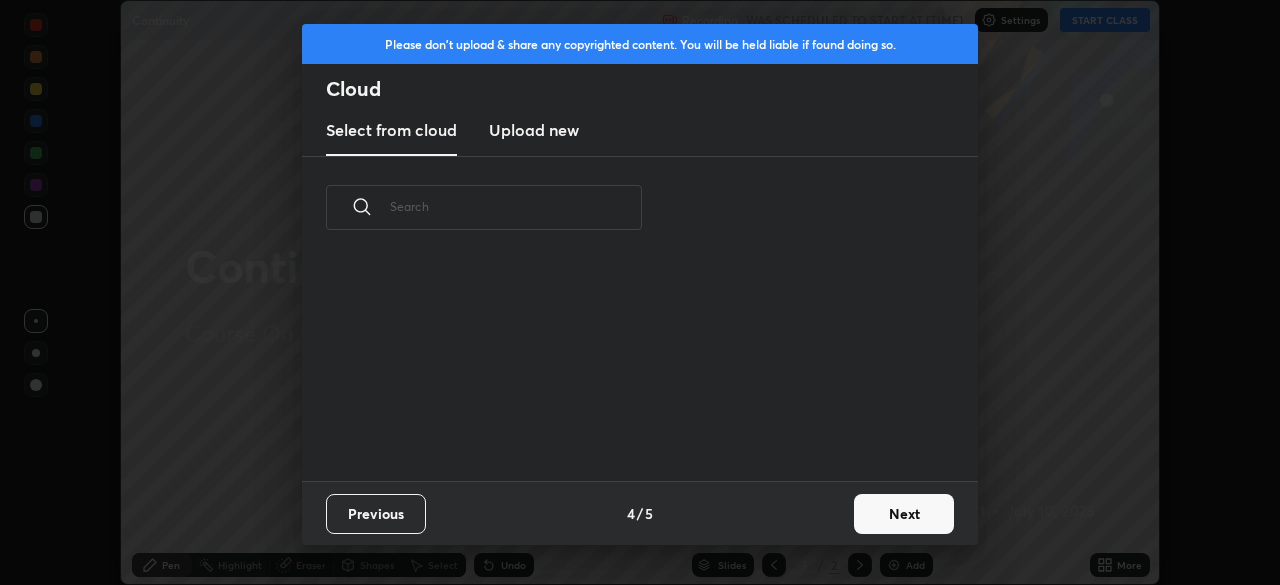 click on "Next" at bounding box center [904, 514] 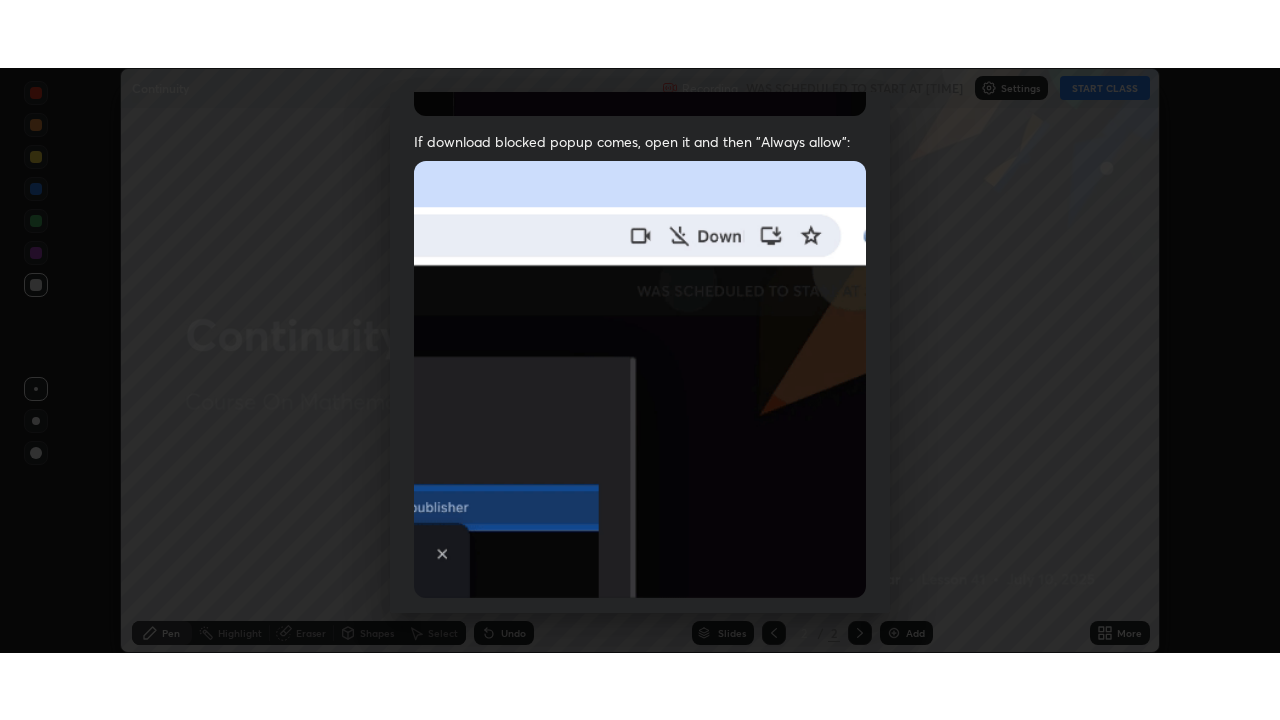scroll, scrollTop: 479, scrollLeft: 0, axis: vertical 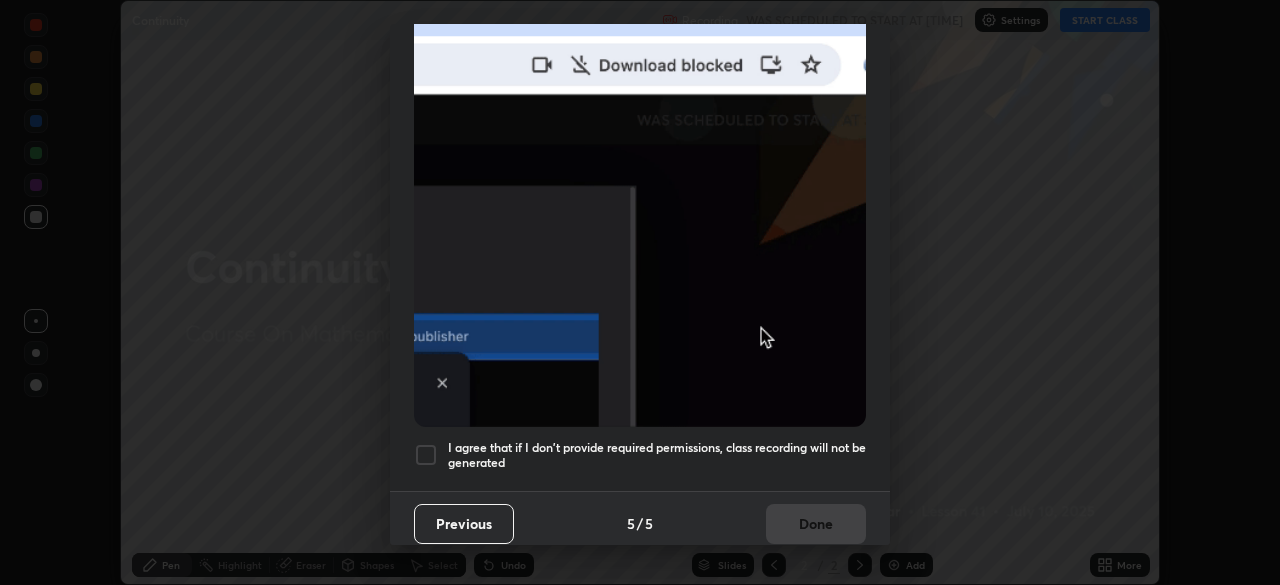 click at bounding box center (426, 455) 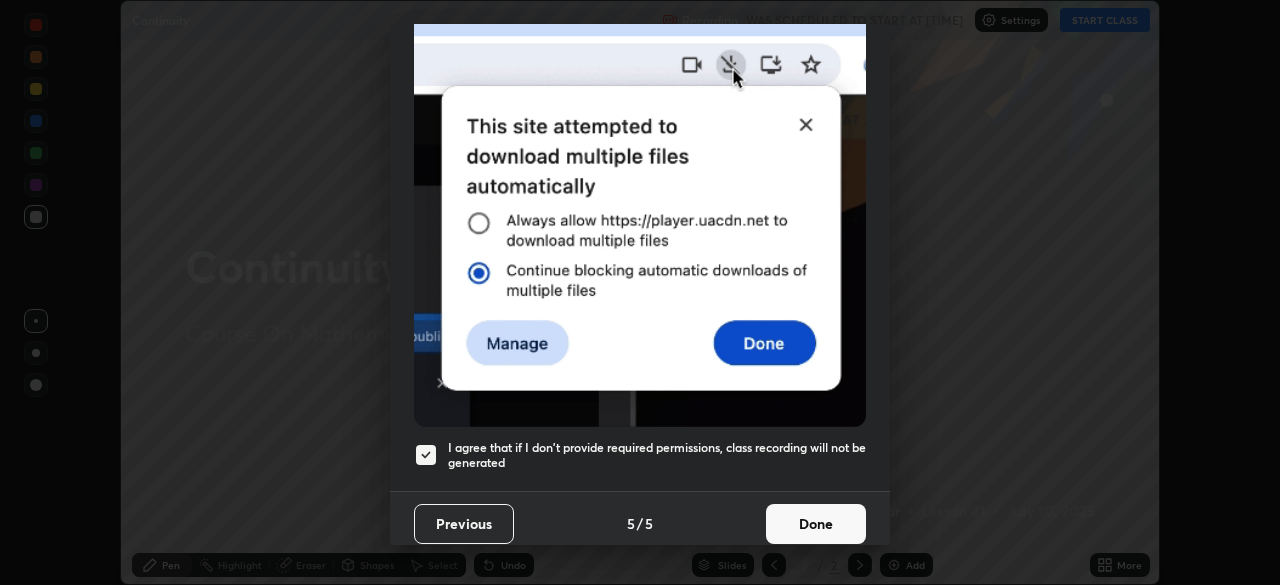 click on "Done" at bounding box center [816, 524] 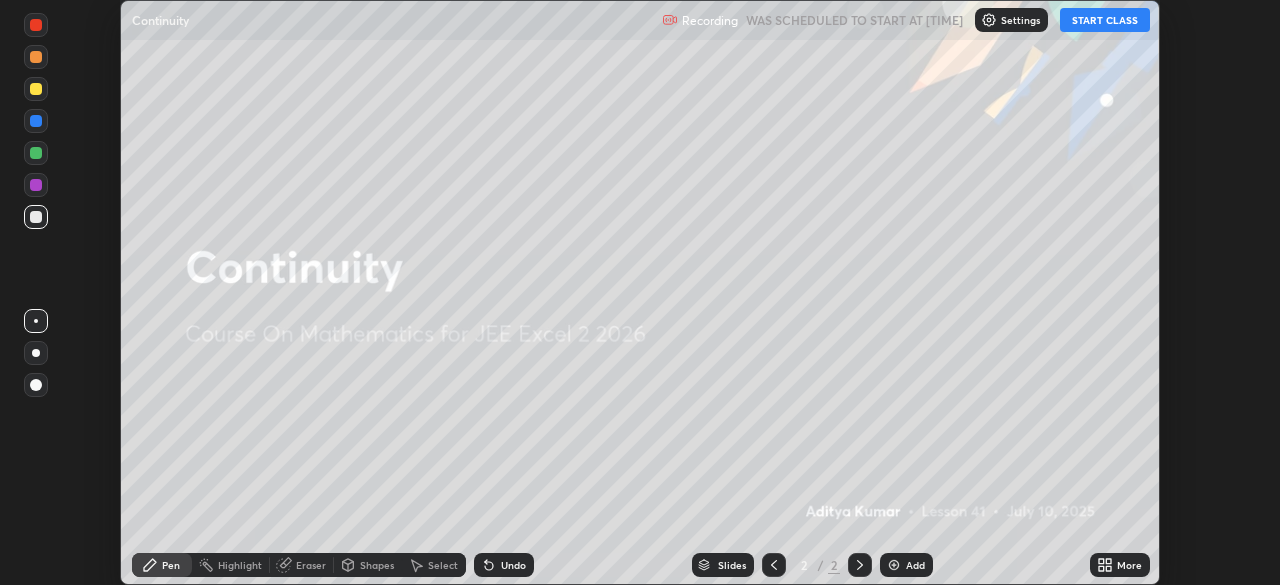 click on "START CLASS" at bounding box center [1105, 20] 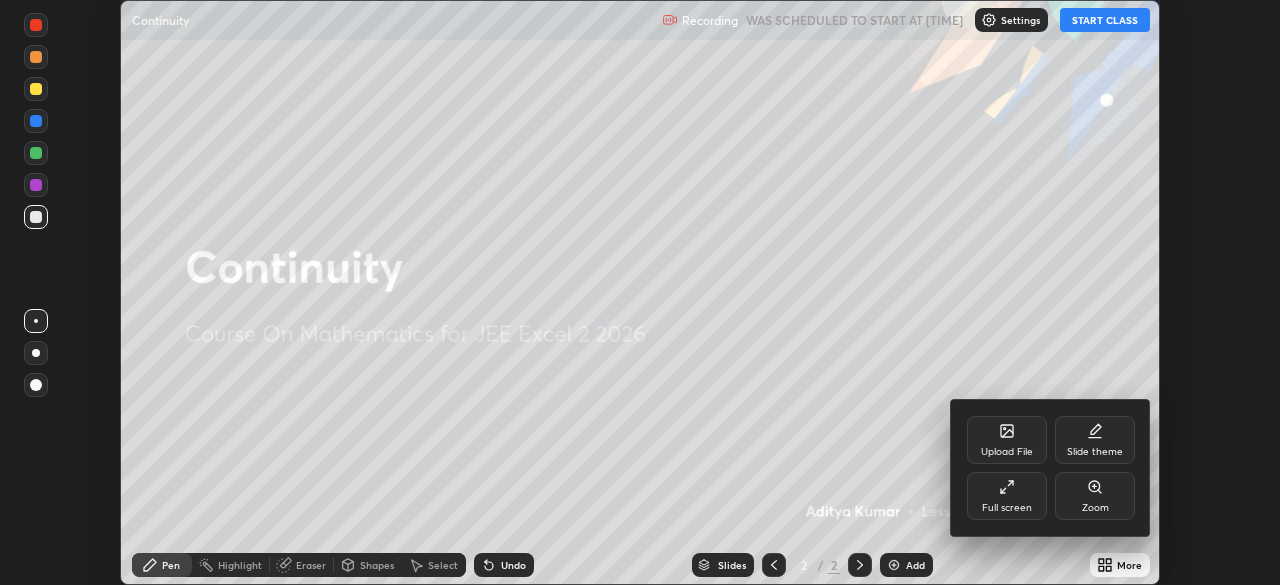 click on "Full screen" at bounding box center [1007, 452] 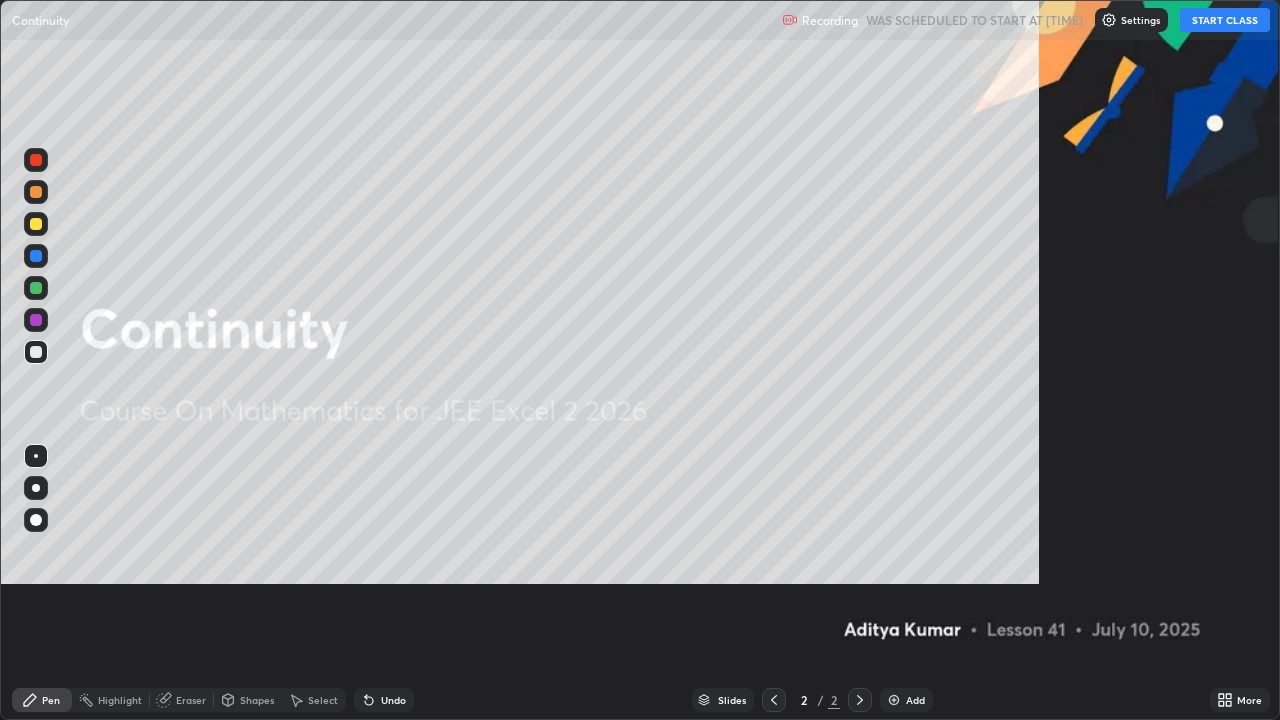 scroll, scrollTop: 99280, scrollLeft: 98720, axis: both 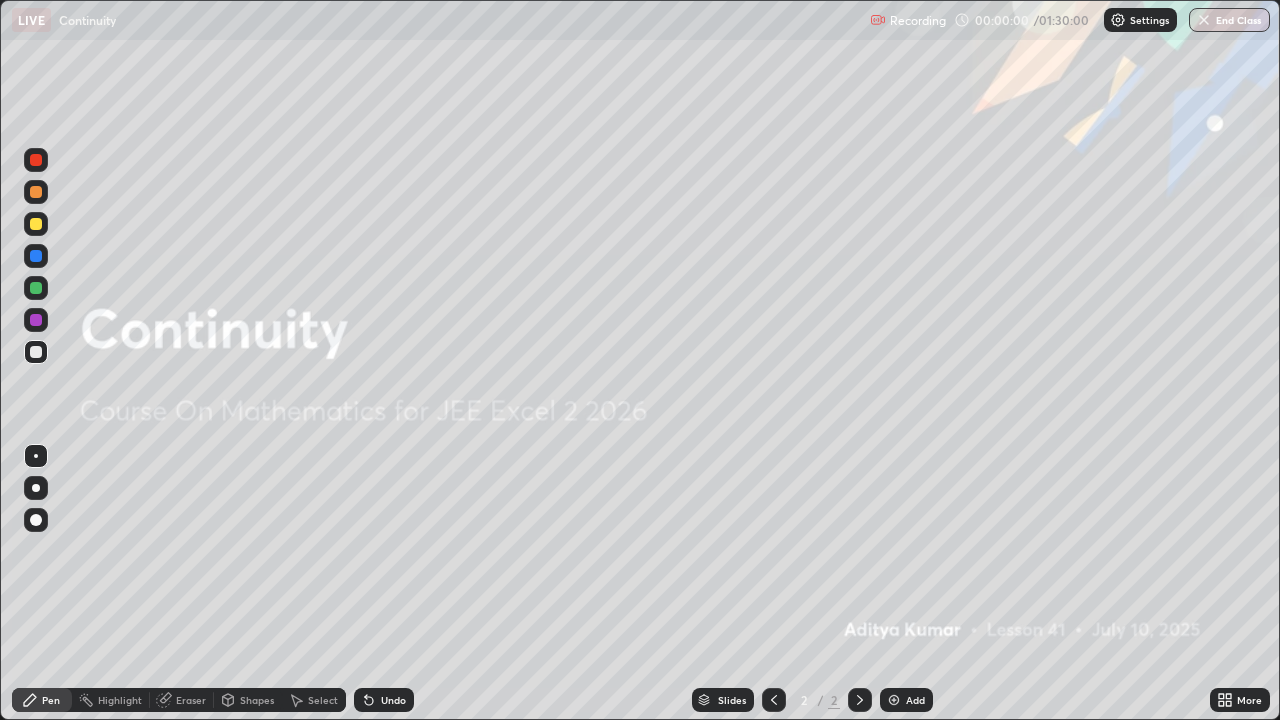 click at bounding box center [894, 700] 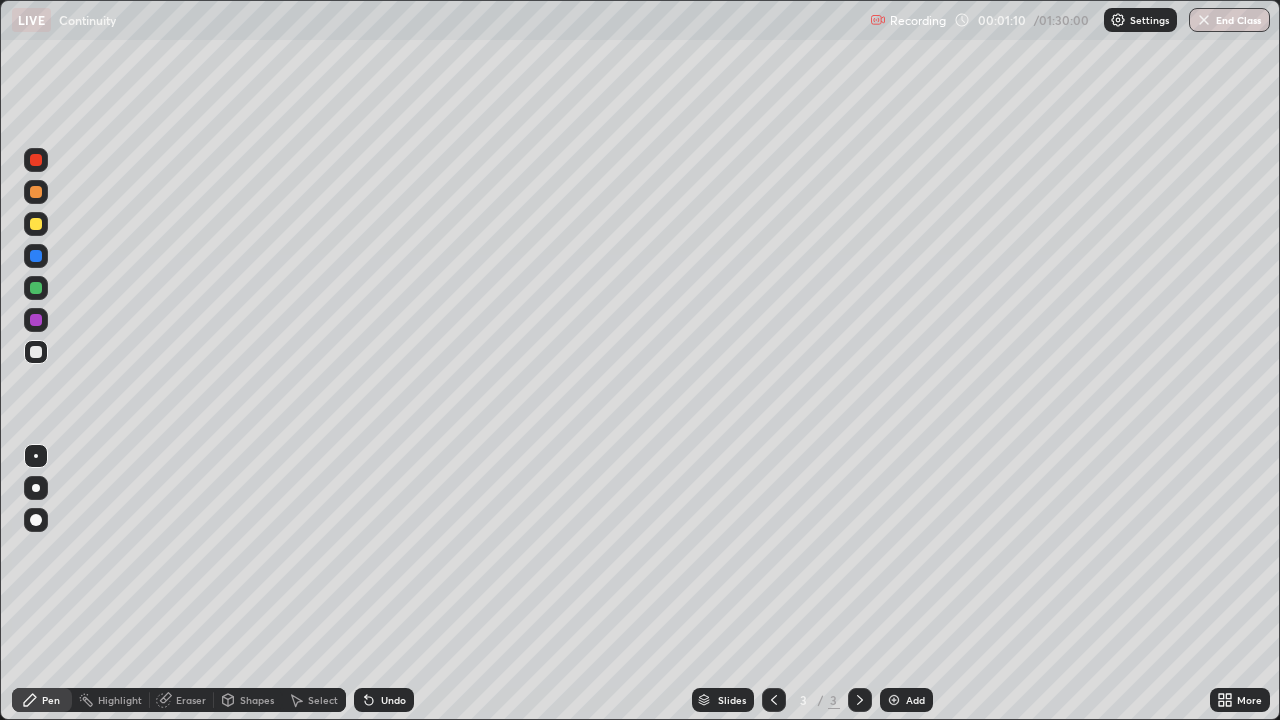 click at bounding box center (36, 320) 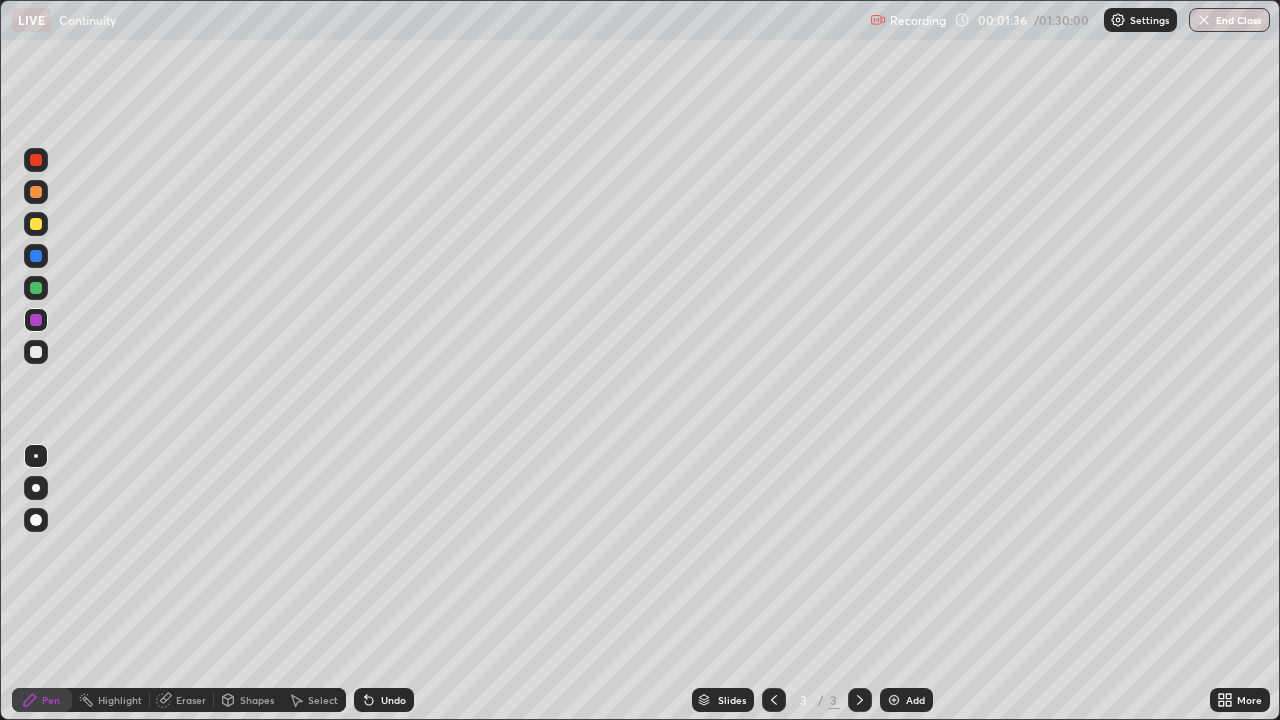 click at bounding box center (36, 160) 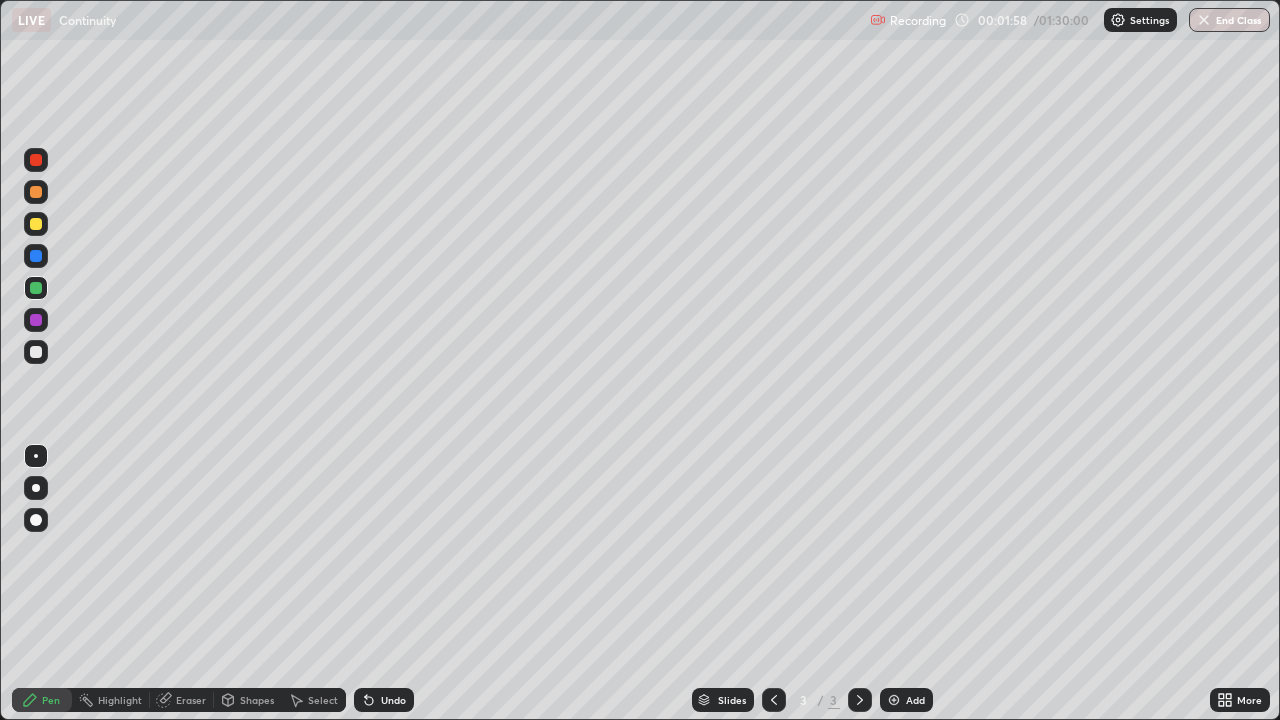 click at bounding box center (36, 160) 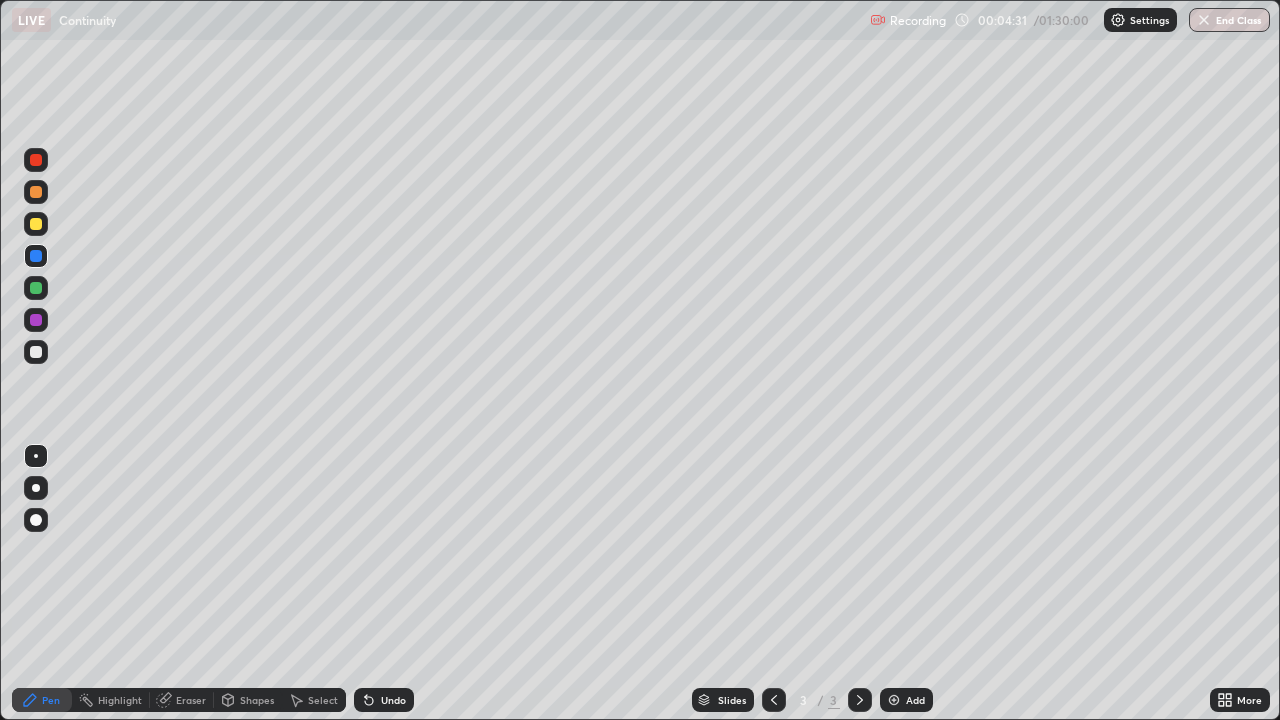 click at bounding box center [894, 700] 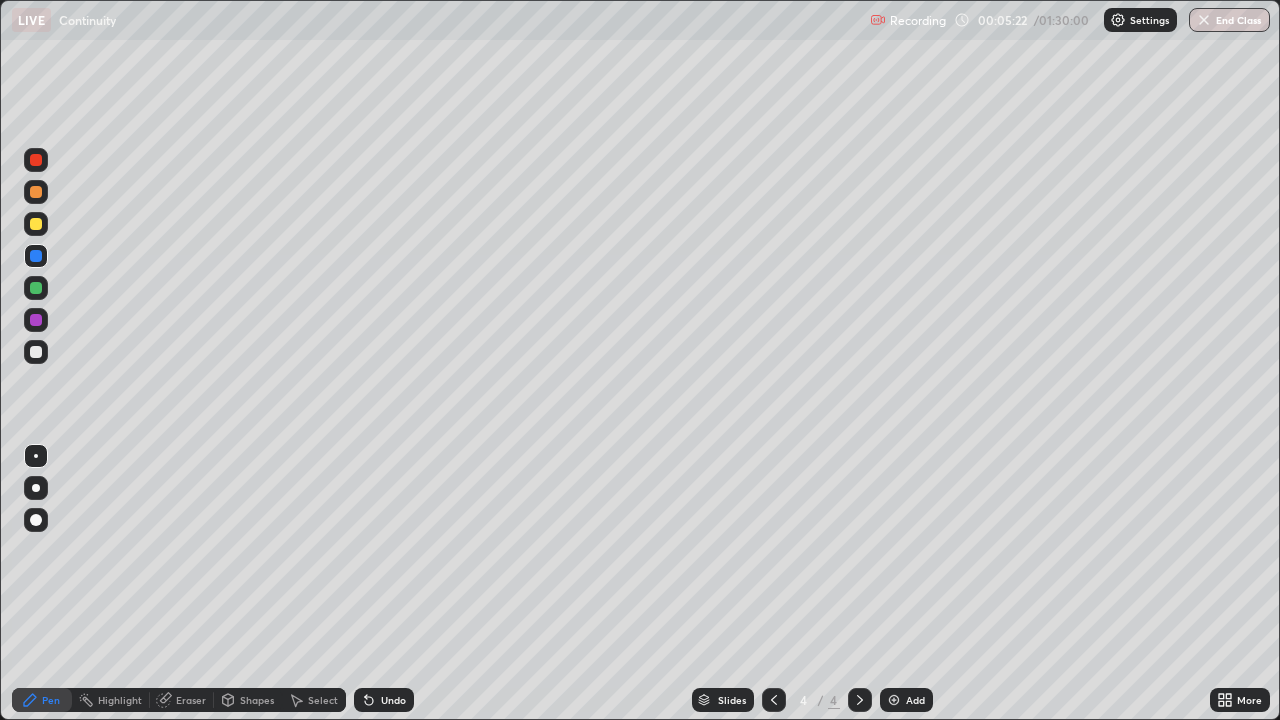 click at bounding box center [36, 320] 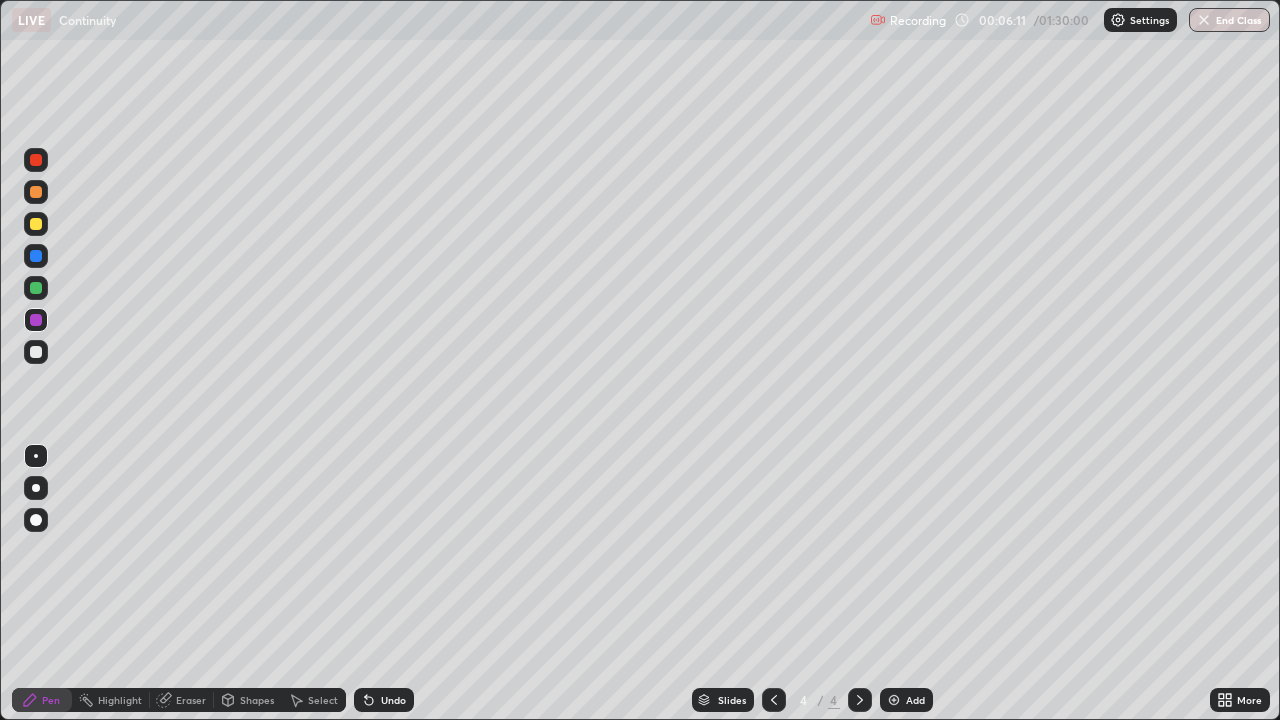 click at bounding box center (36, 288) 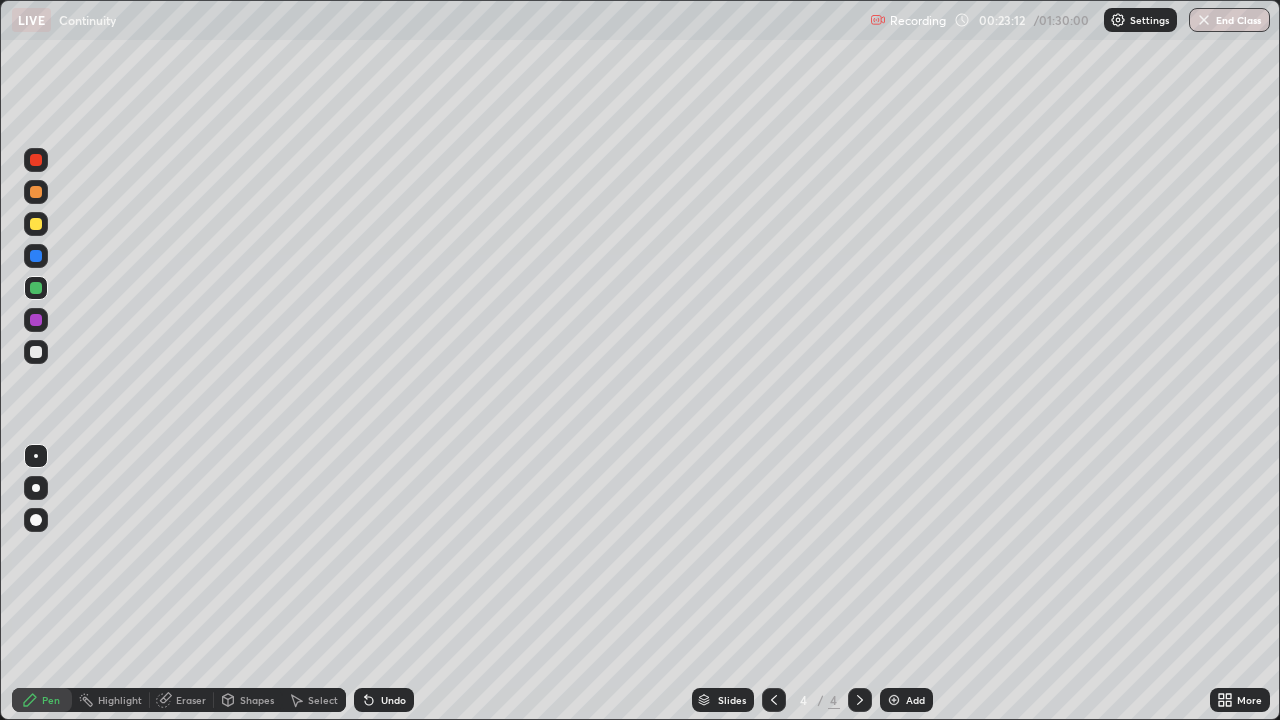 click at bounding box center (894, 700) 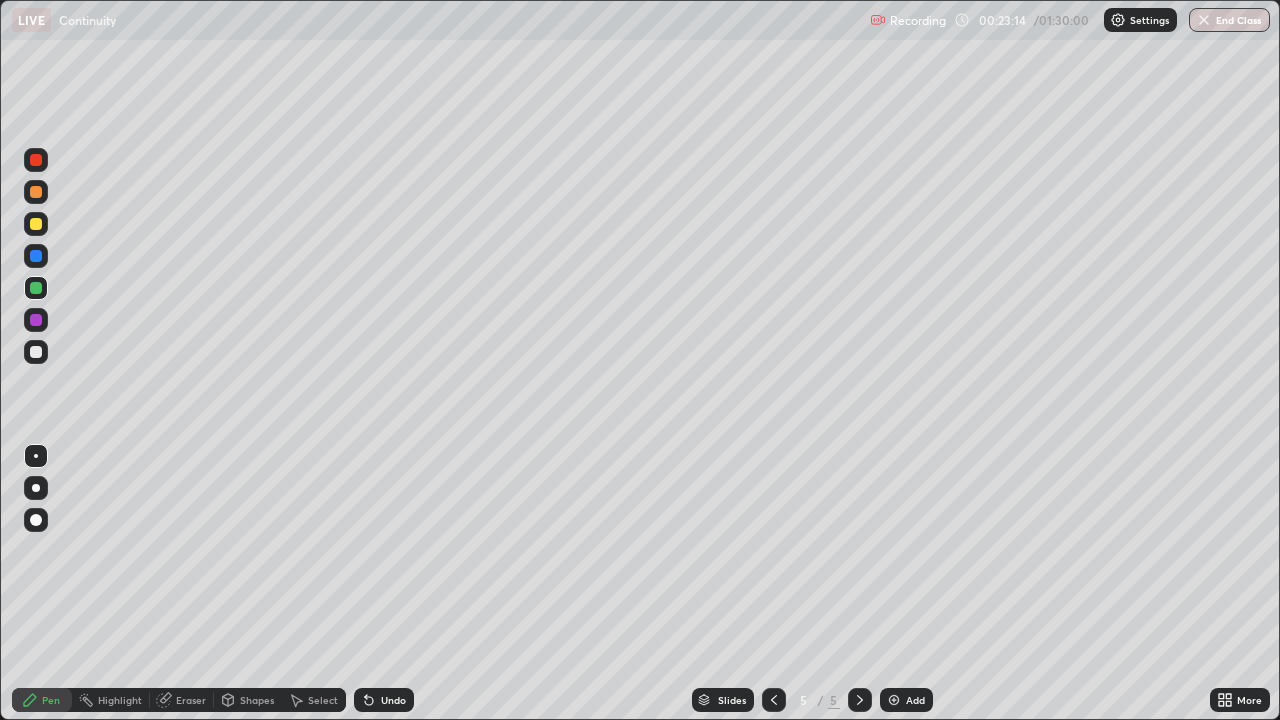 click at bounding box center (36, 288) 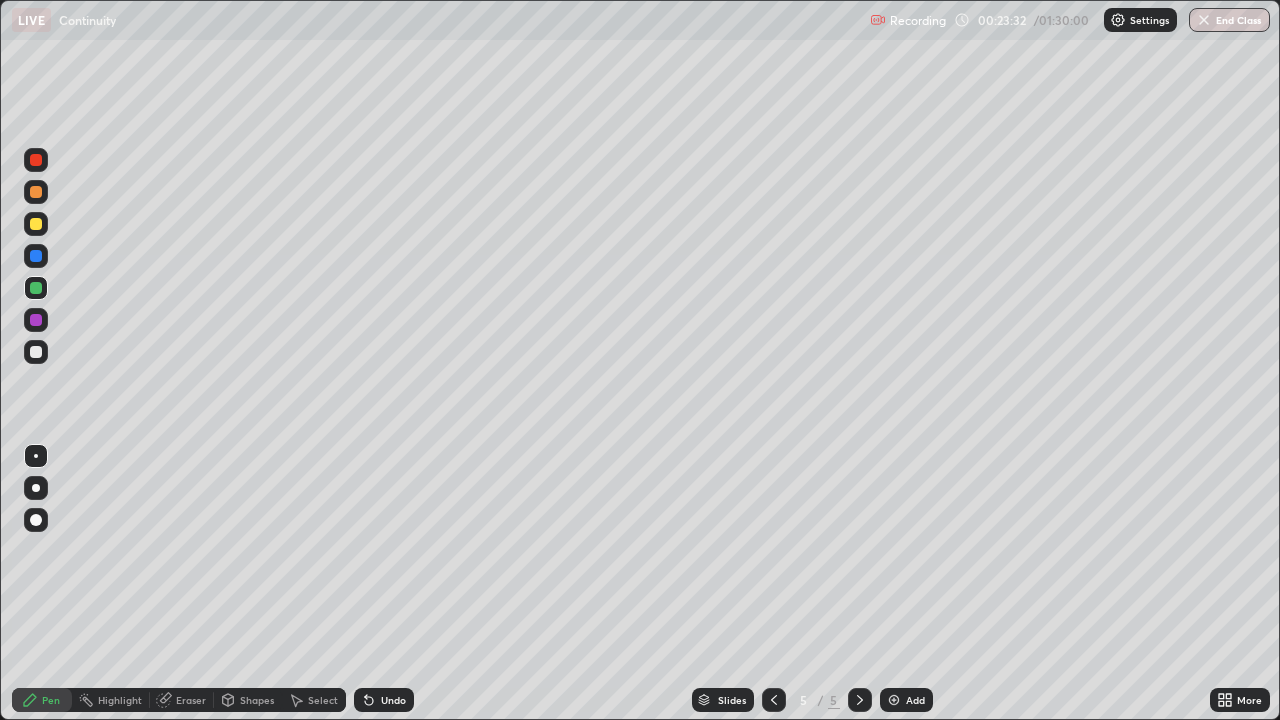 click at bounding box center [36, 256] 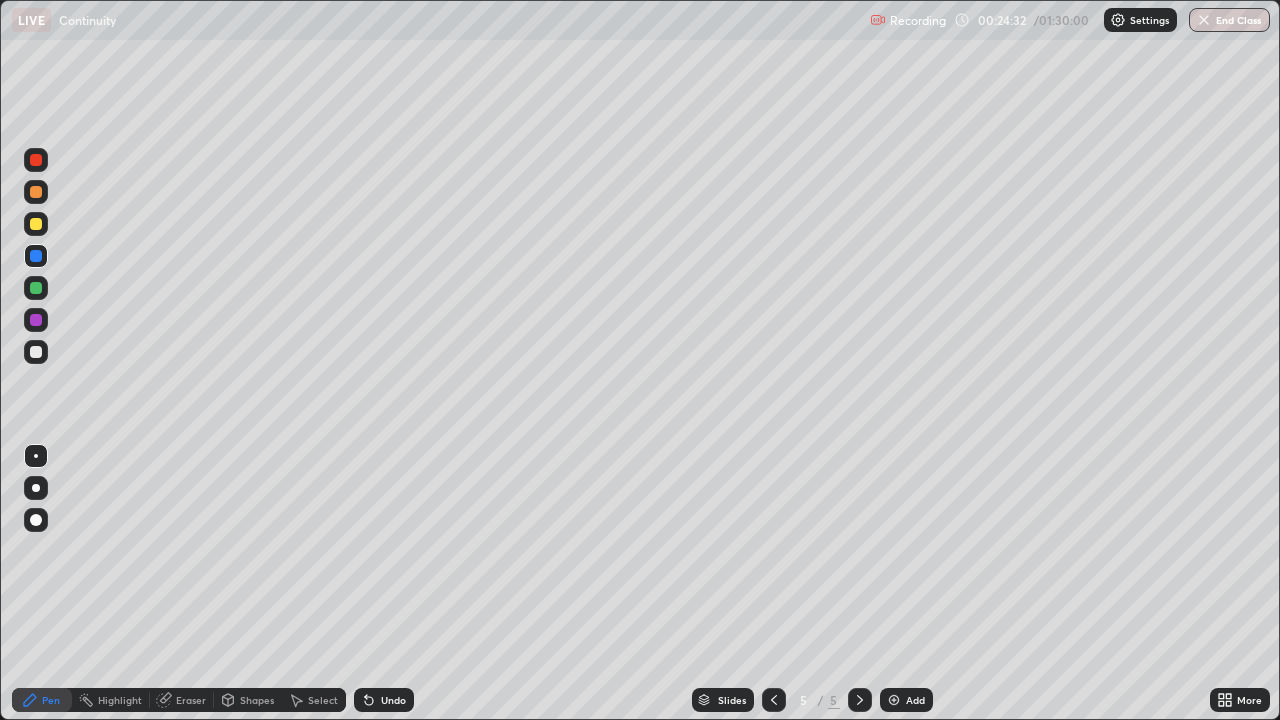 click at bounding box center [894, 700] 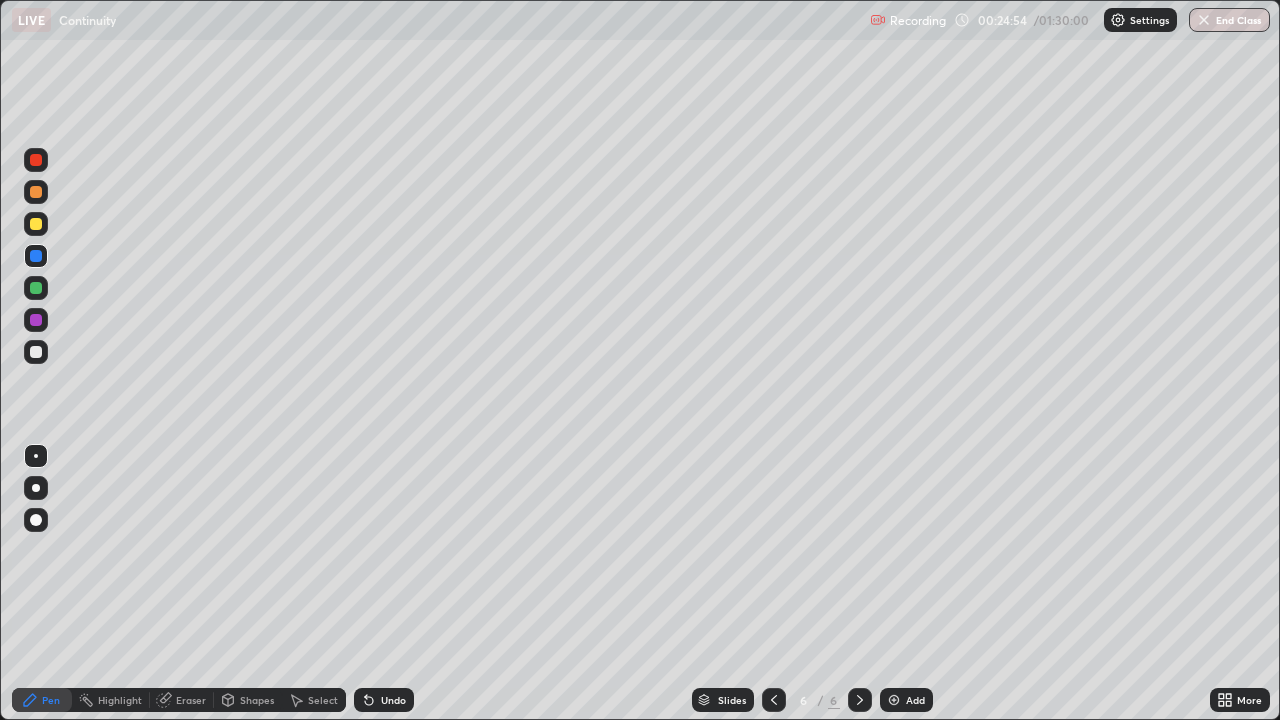 click at bounding box center [36, 224] 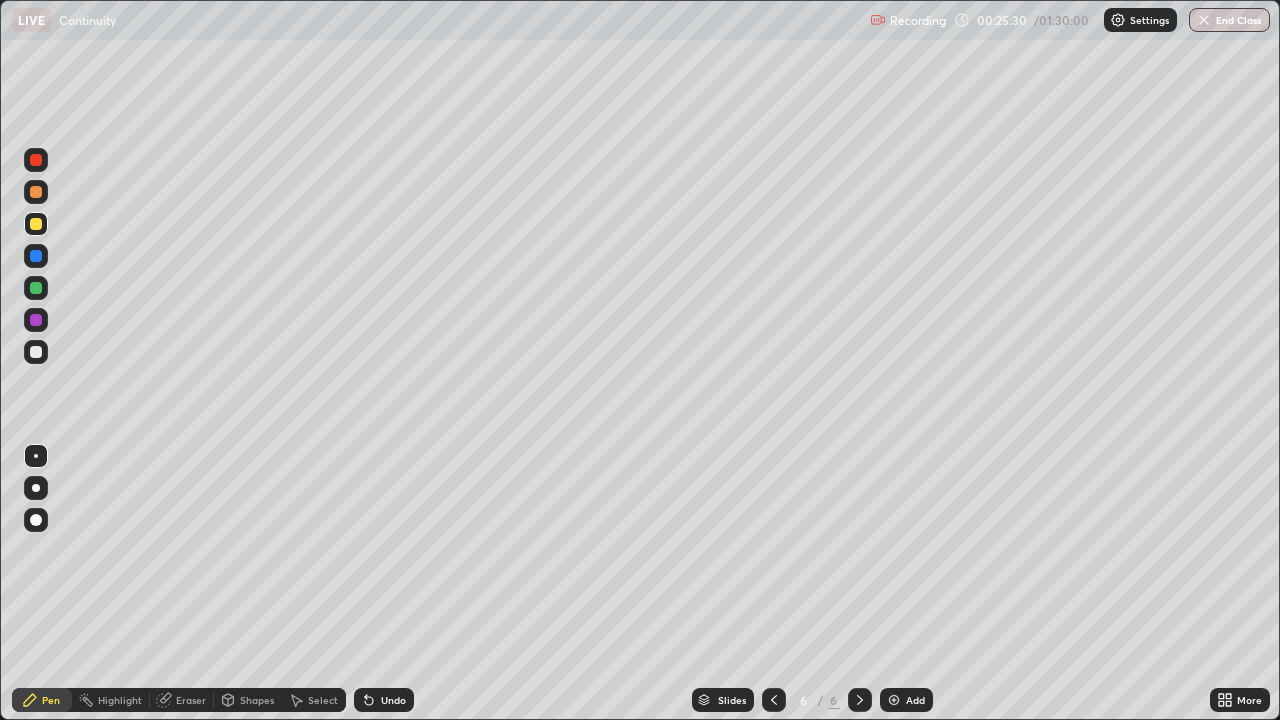 click at bounding box center [36, 288] 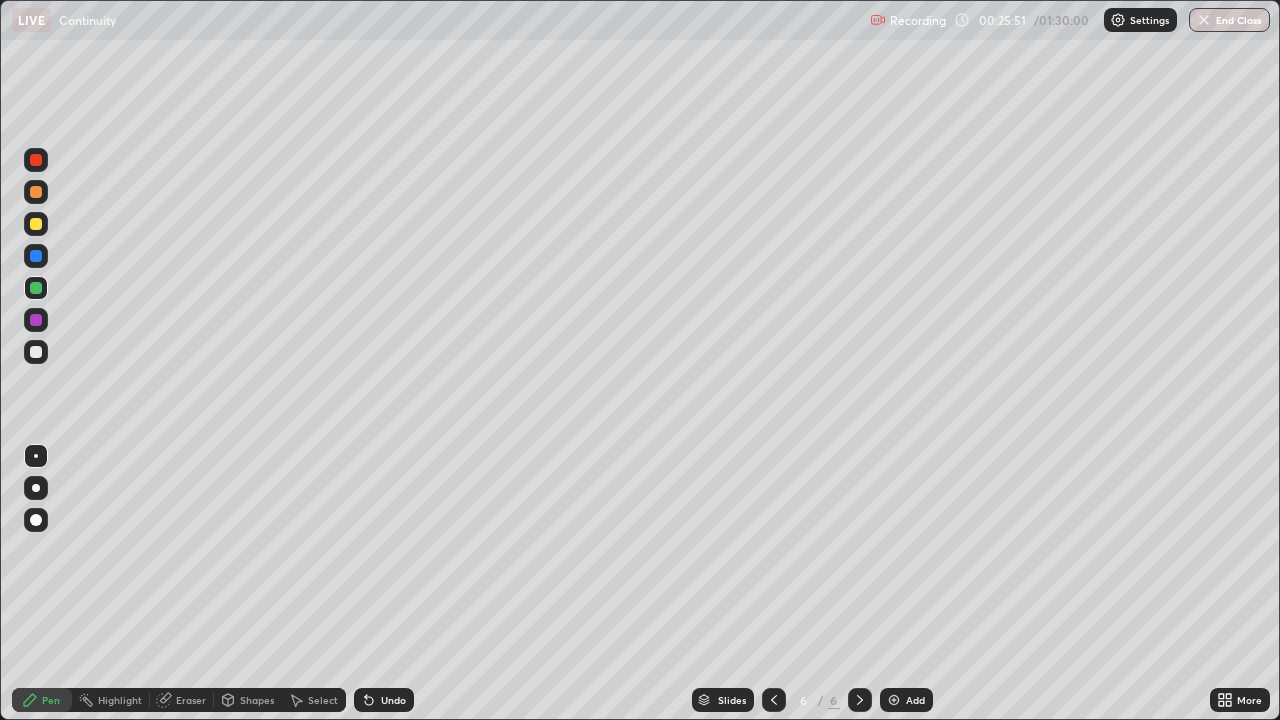 click at bounding box center [36, 160] 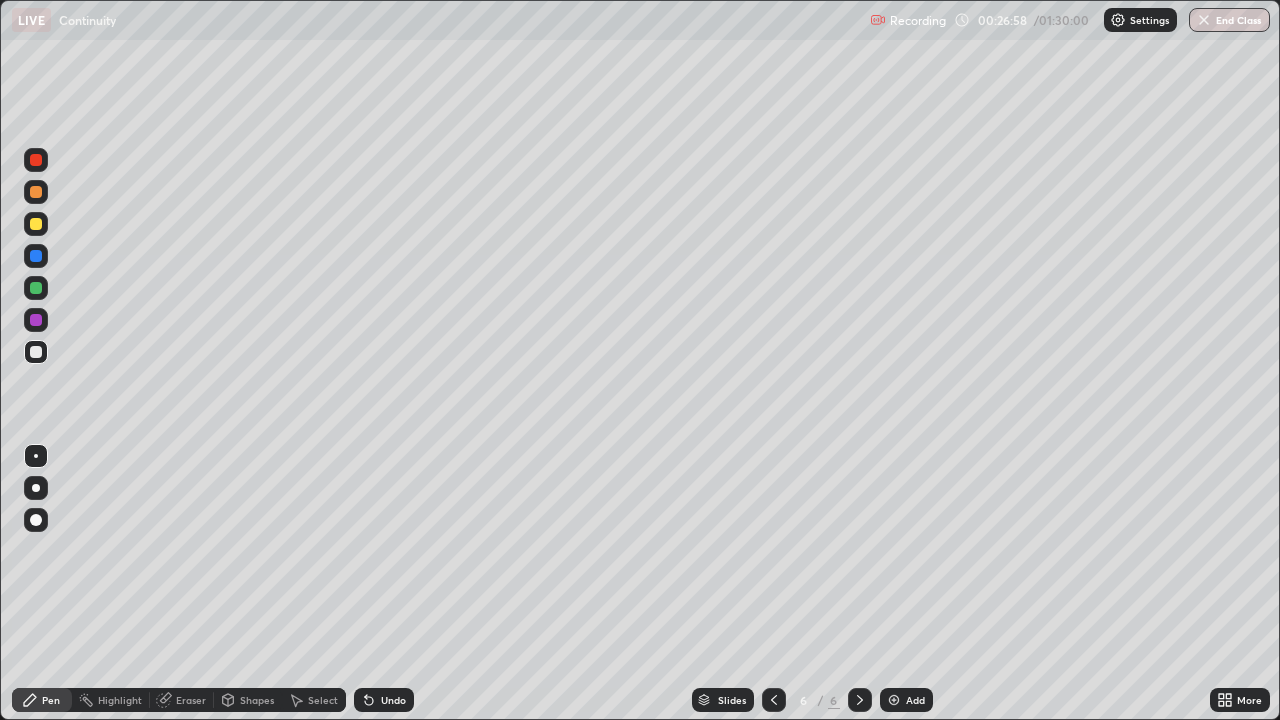 click at bounding box center (369, 700) 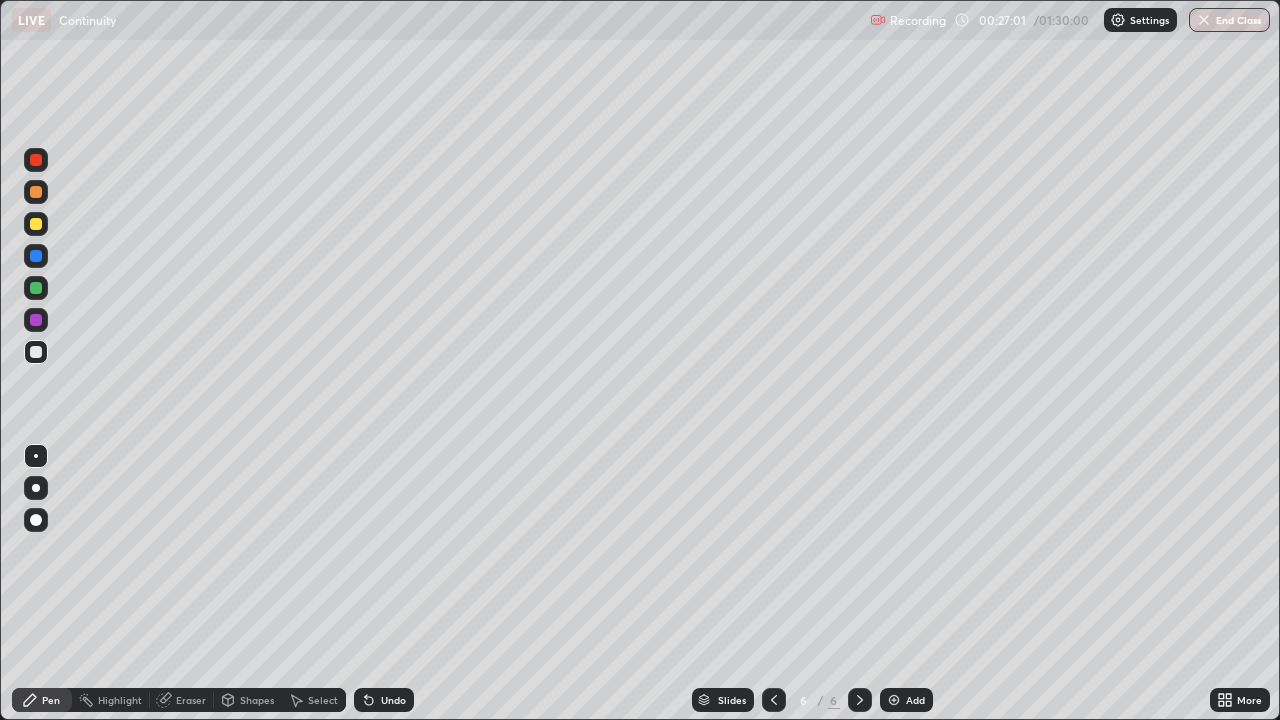 click at bounding box center (36, 160) 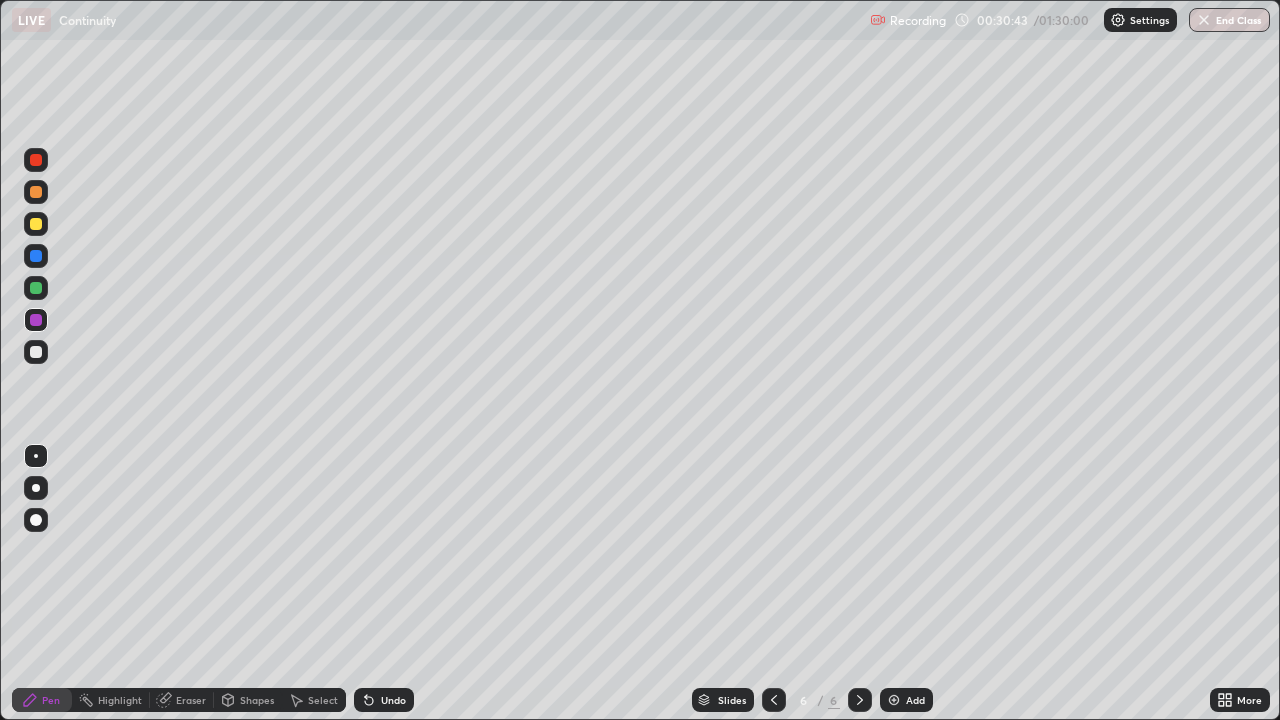click at bounding box center [36, 256] 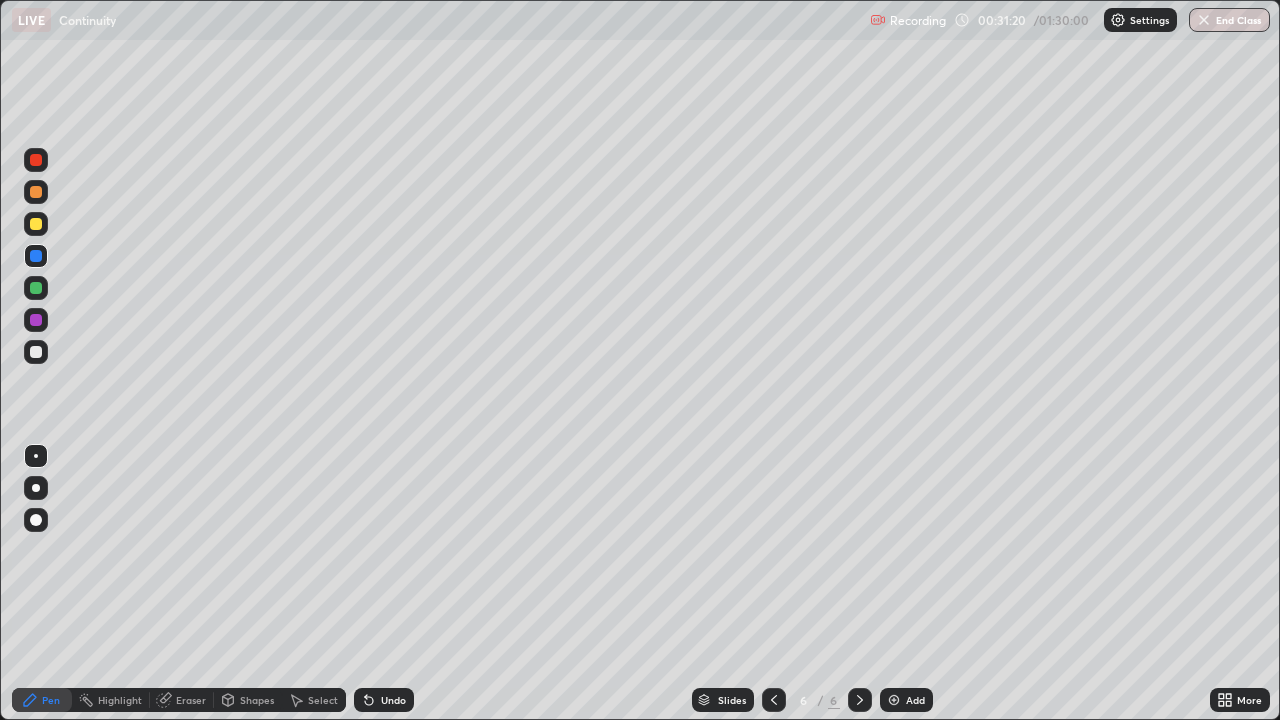 click on "Eraser" at bounding box center (120, 700) 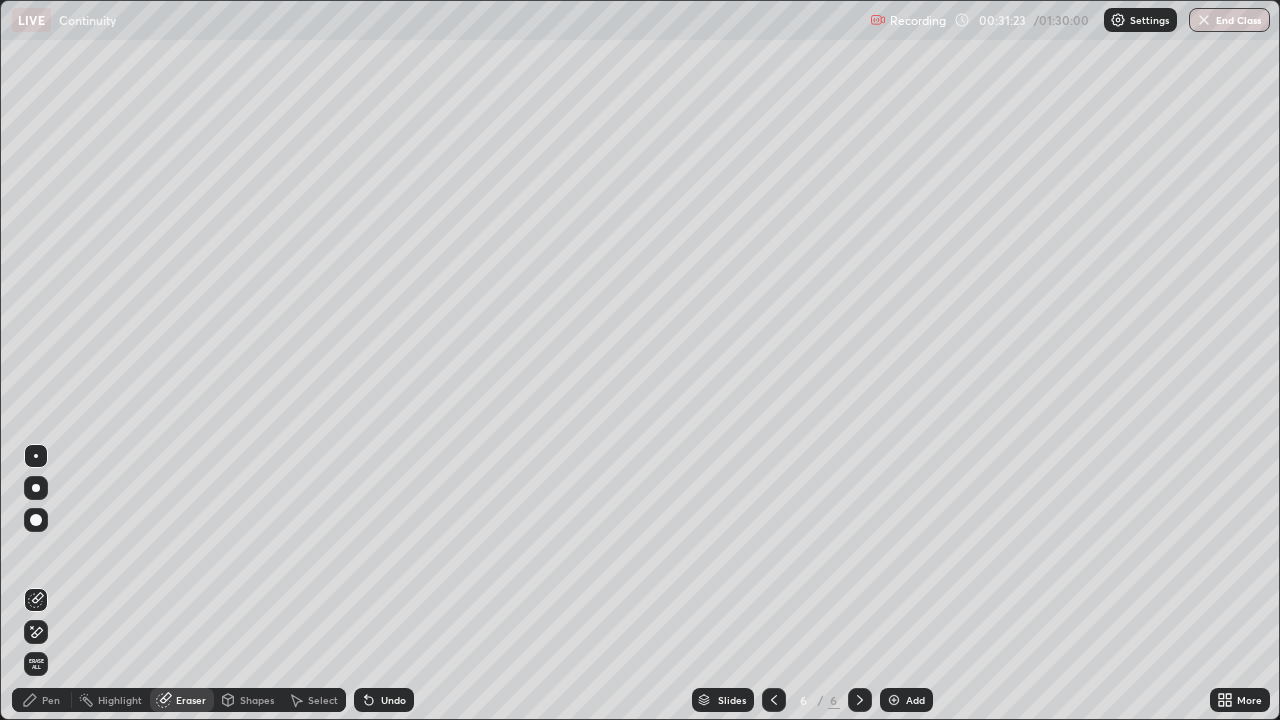 click on "Pen" at bounding box center (51, 700) 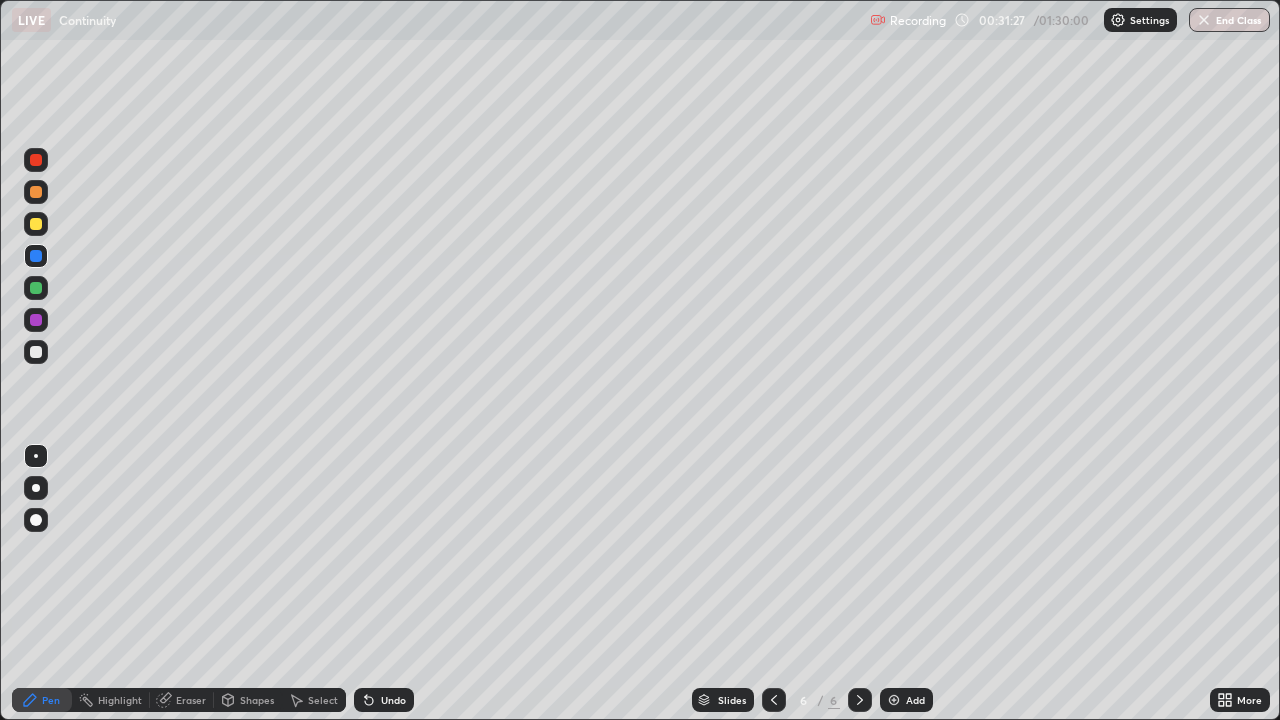 click on "Eraser" at bounding box center [120, 700] 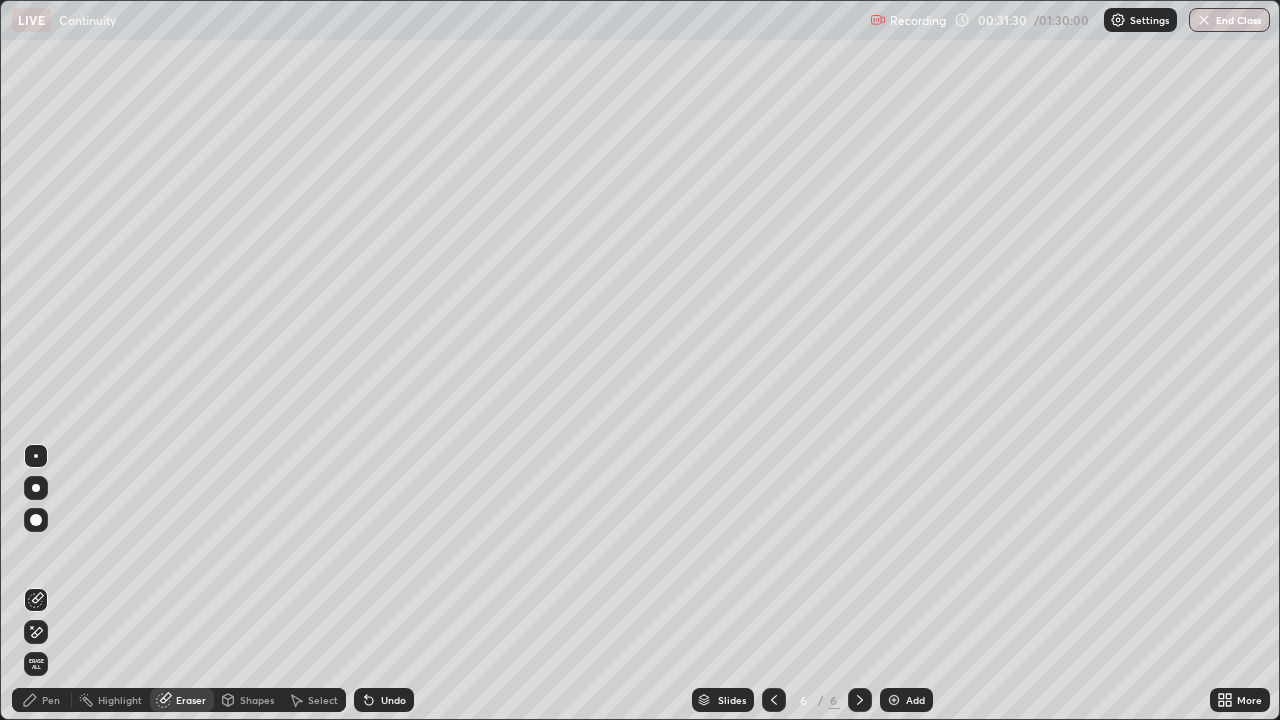 click on "Pen" at bounding box center (42, 700) 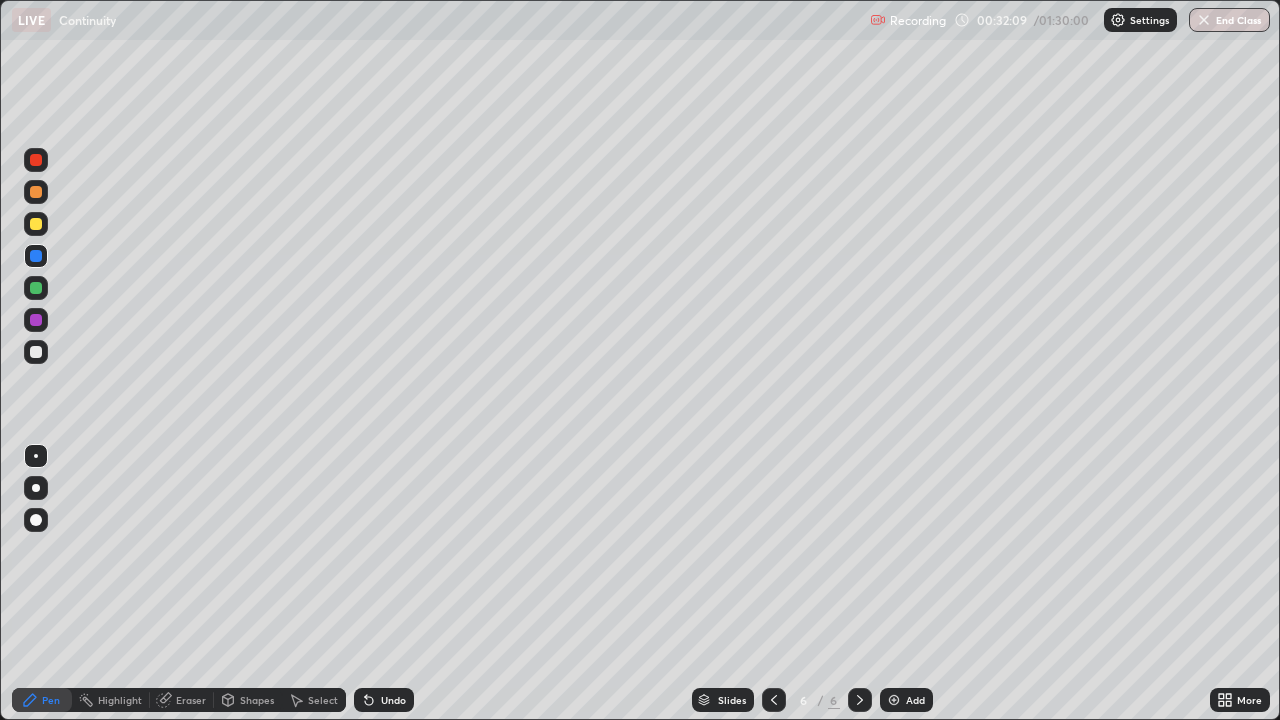 click at bounding box center [36, 288] 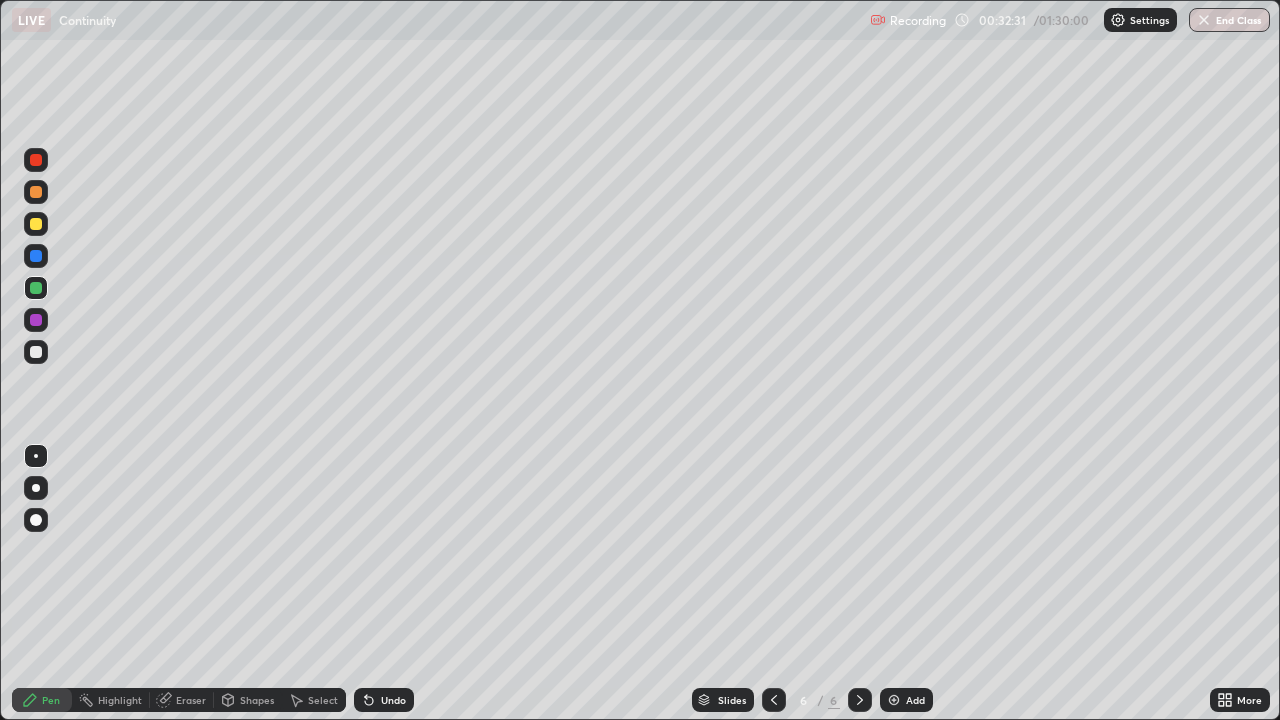 click at bounding box center (369, 700) 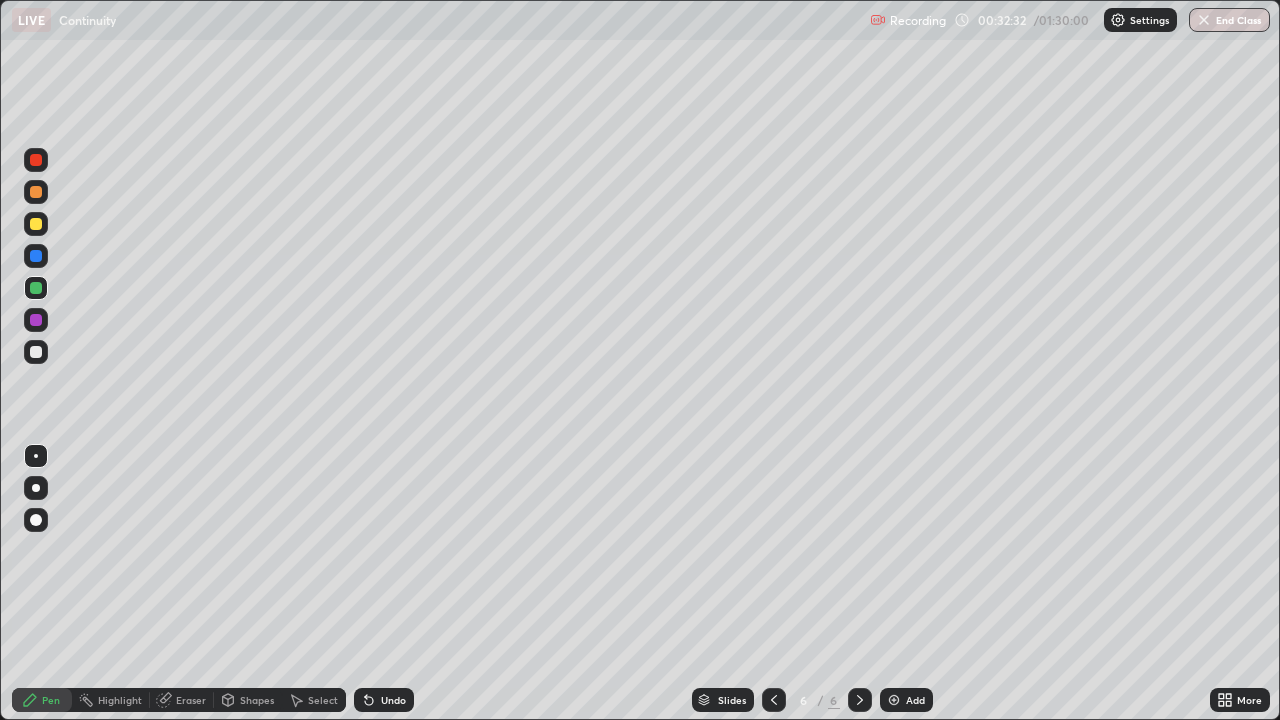 click on "Undo" at bounding box center (393, 700) 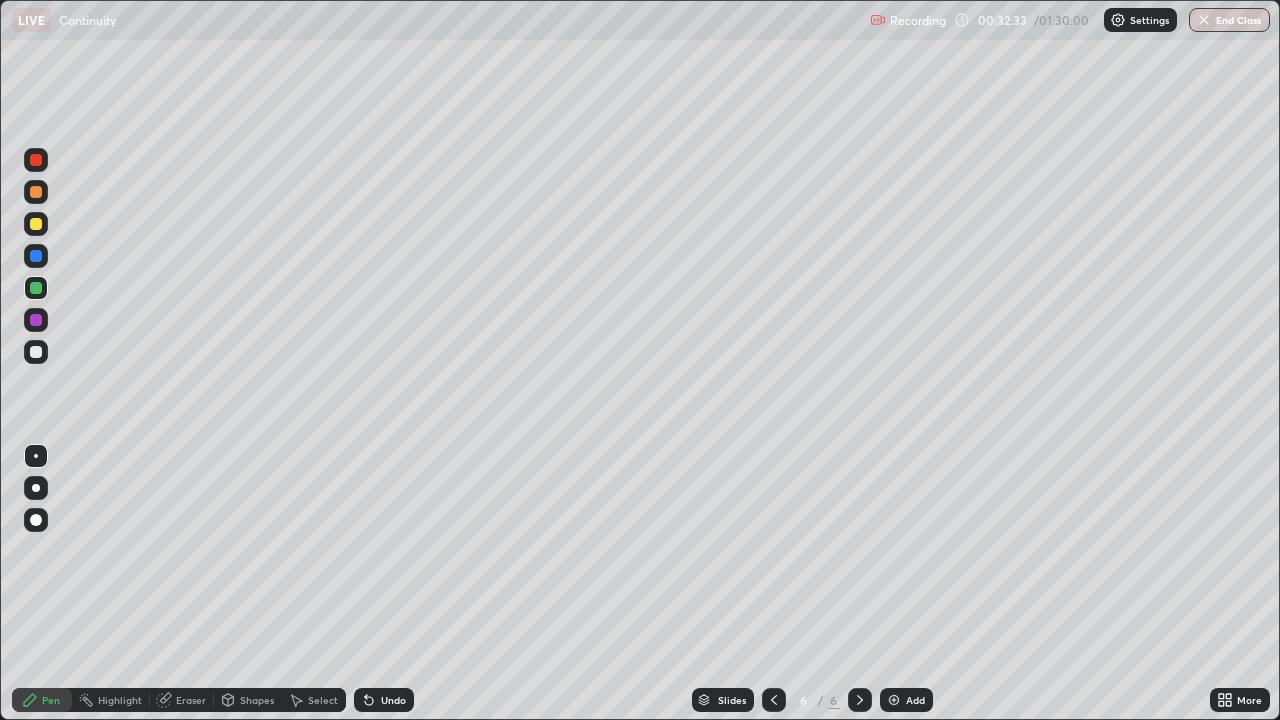 click on "Undo" at bounding box center (393, 700) 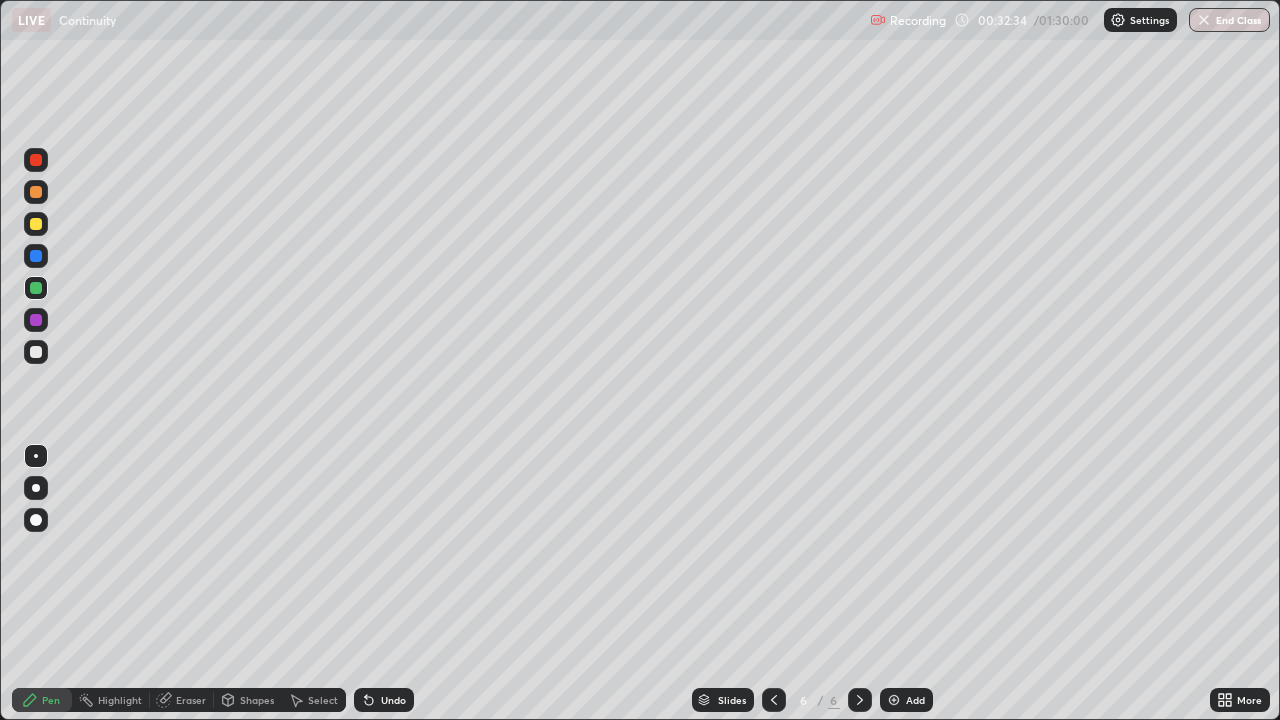 click on "Undo" at bounding box center [393, 700] 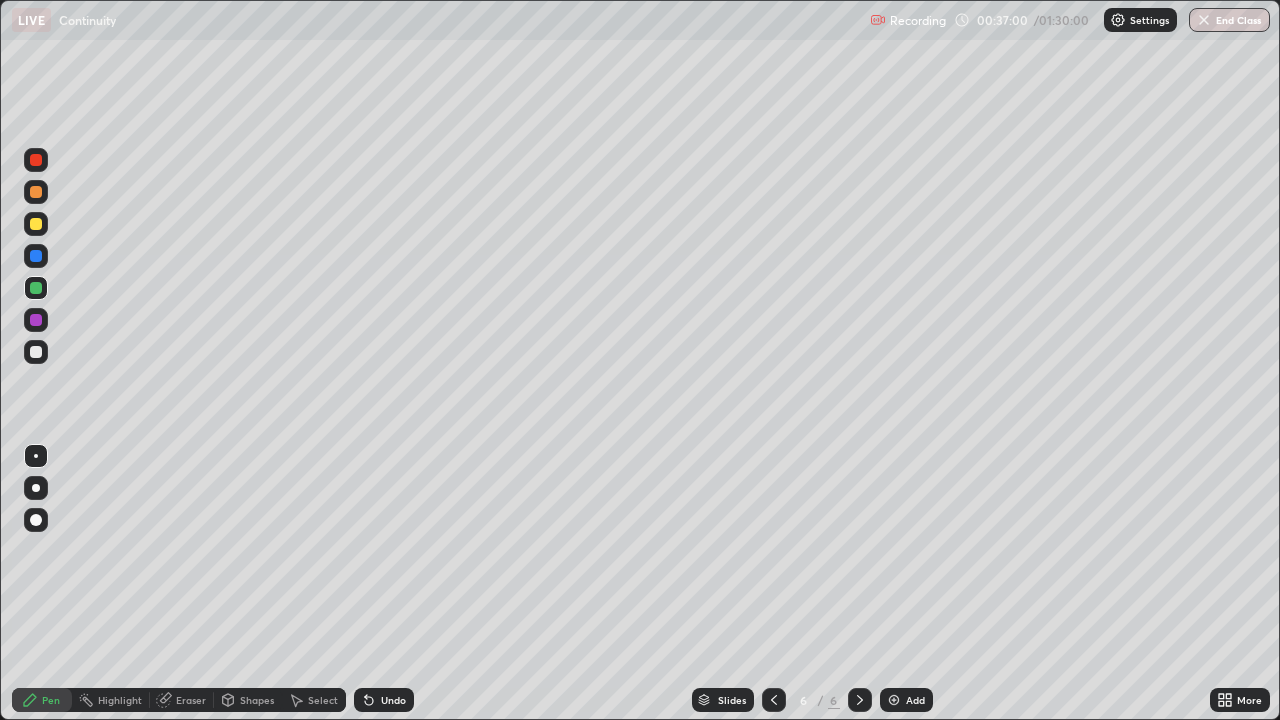 click at bounding box center [894, 700] 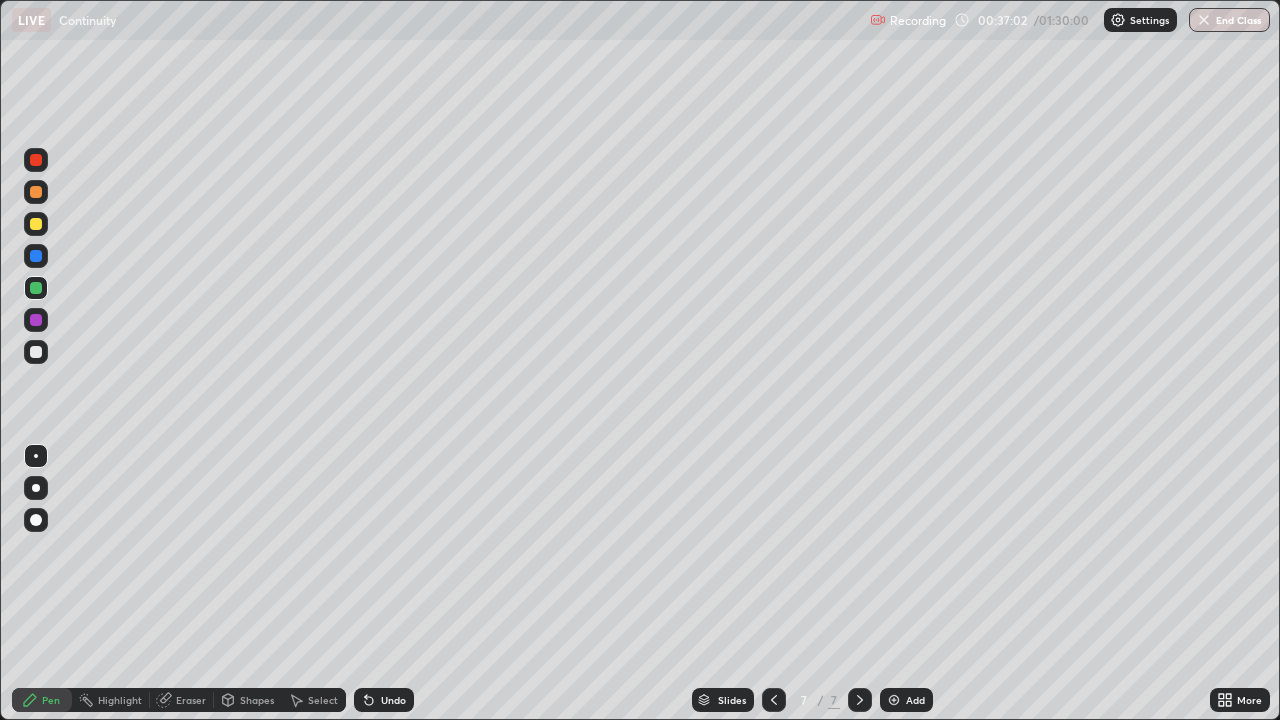 click at bounding box center [36, 160] 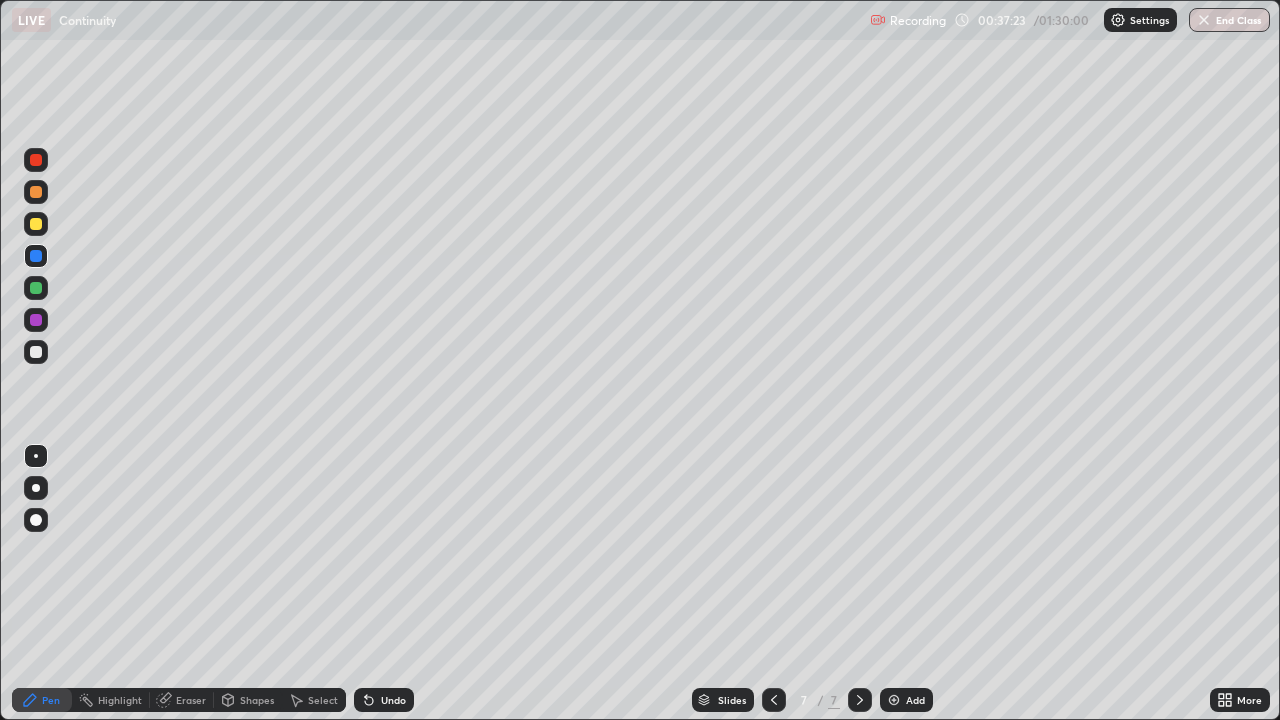 click at bounding box center (36, 288) 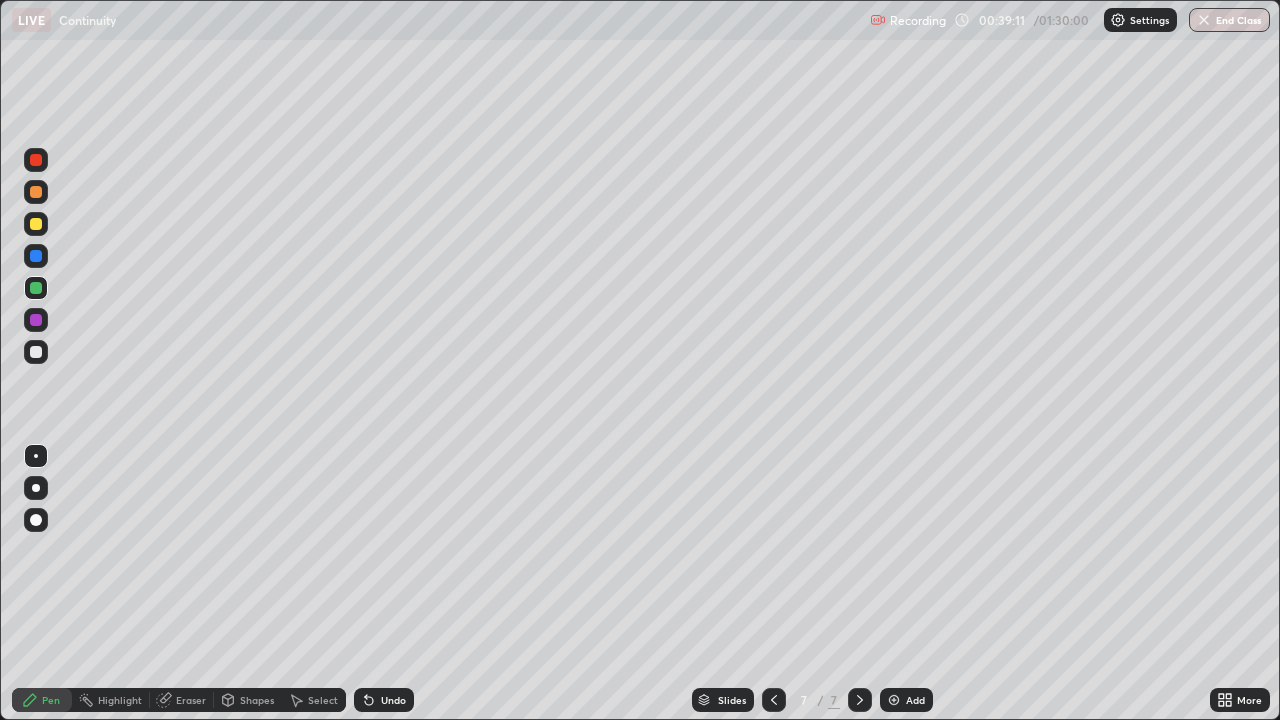 click at bounding box center [36, 560] 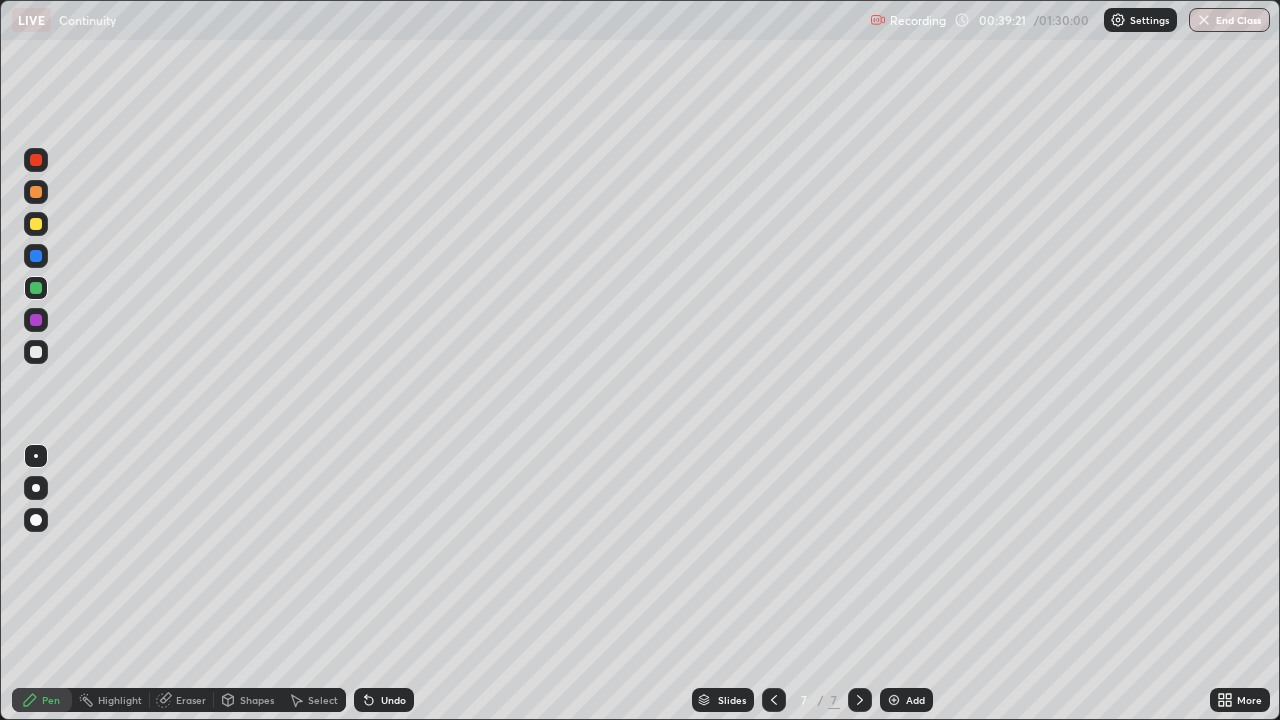 click at bounding box center (36, 320) 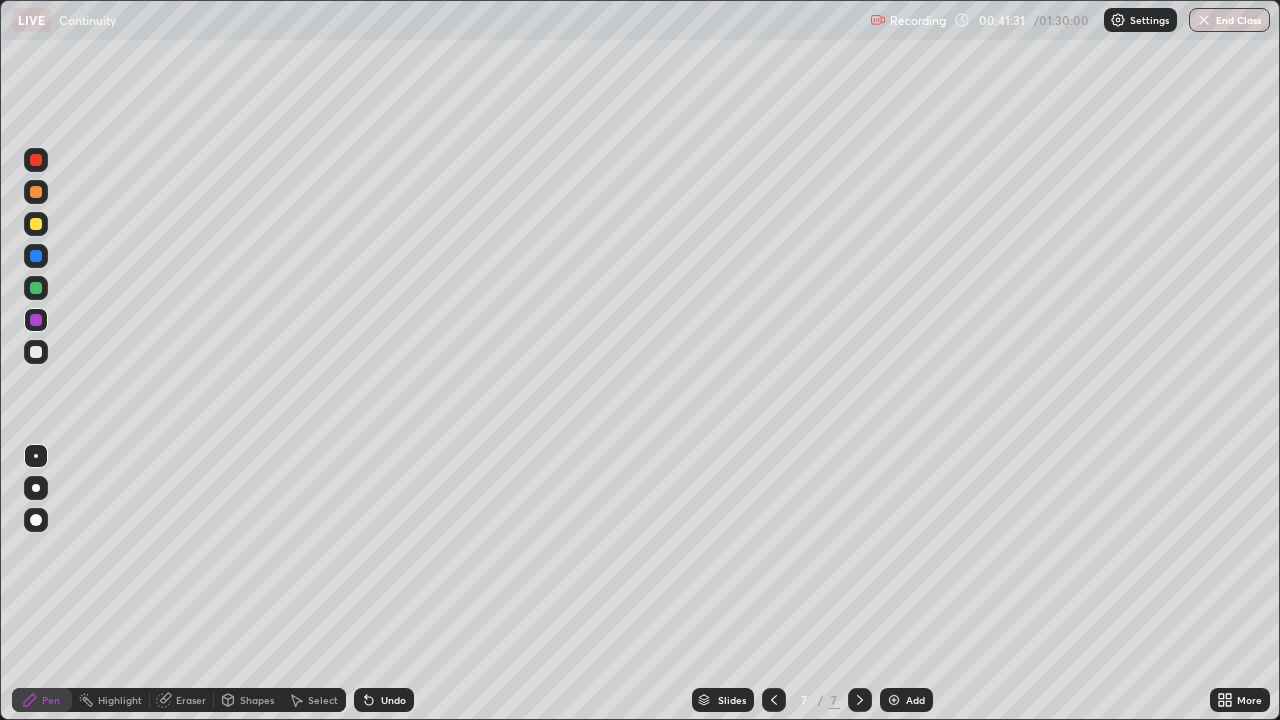 click at bounding box center [36, 160] 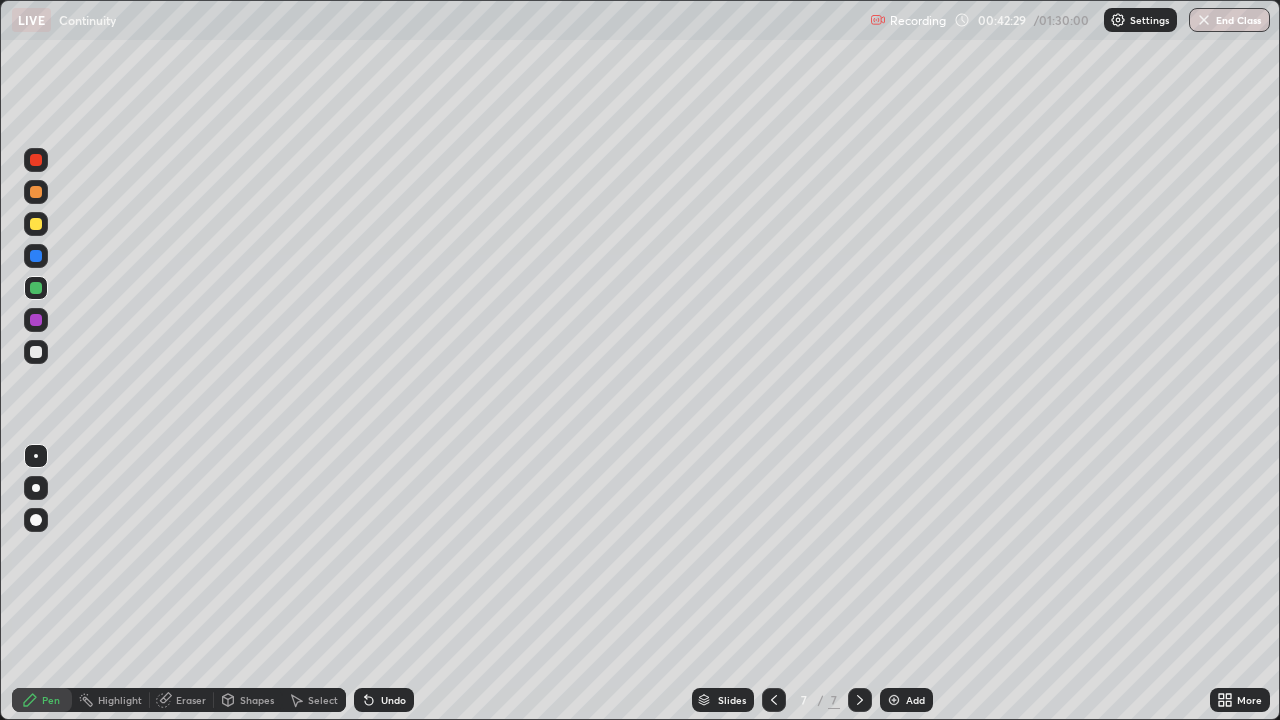 click at bounding box center (36, 160) 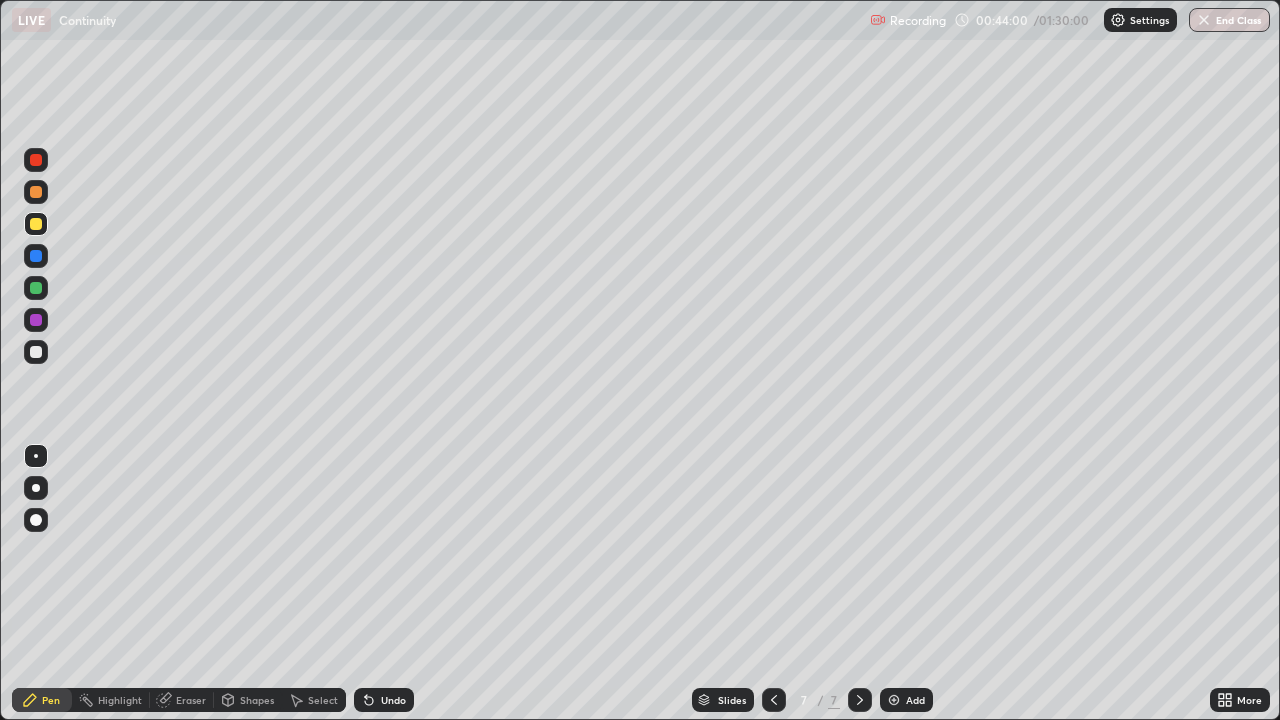 click on "Eraser" at bounding box center (120, 700) 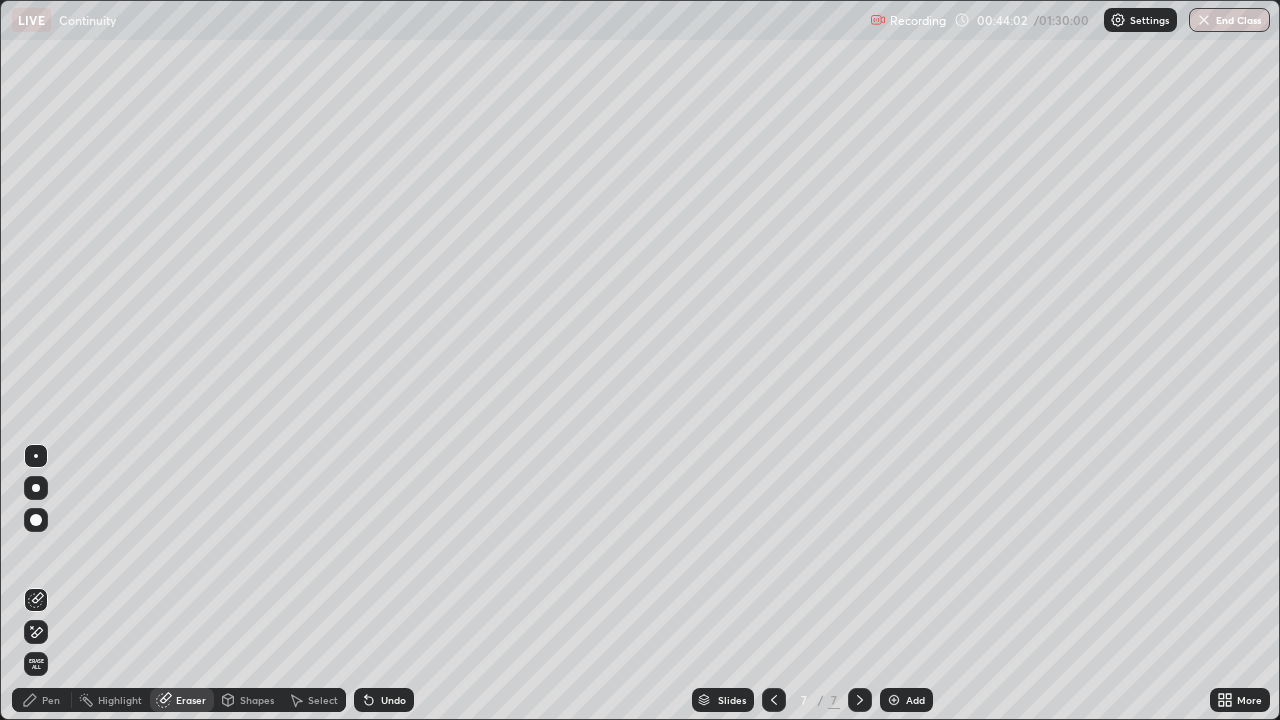 click at bounding box center [36, 632] 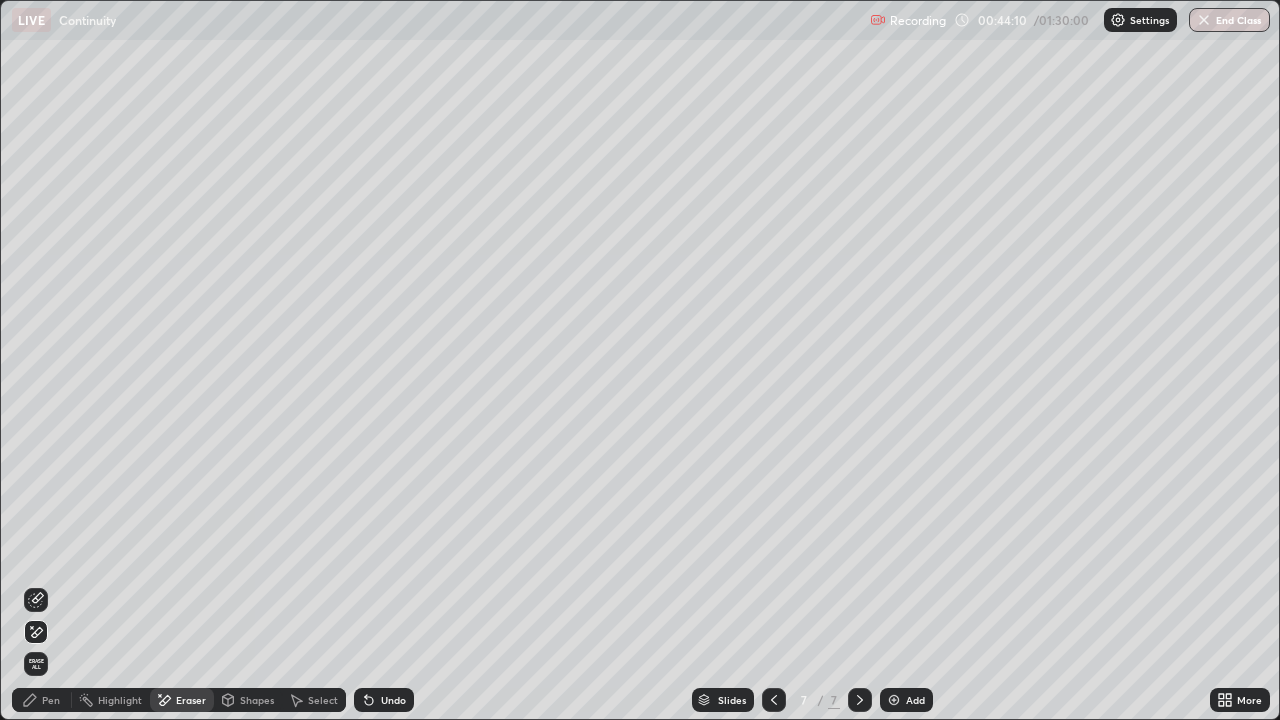 click at bounding box center (30, 700) 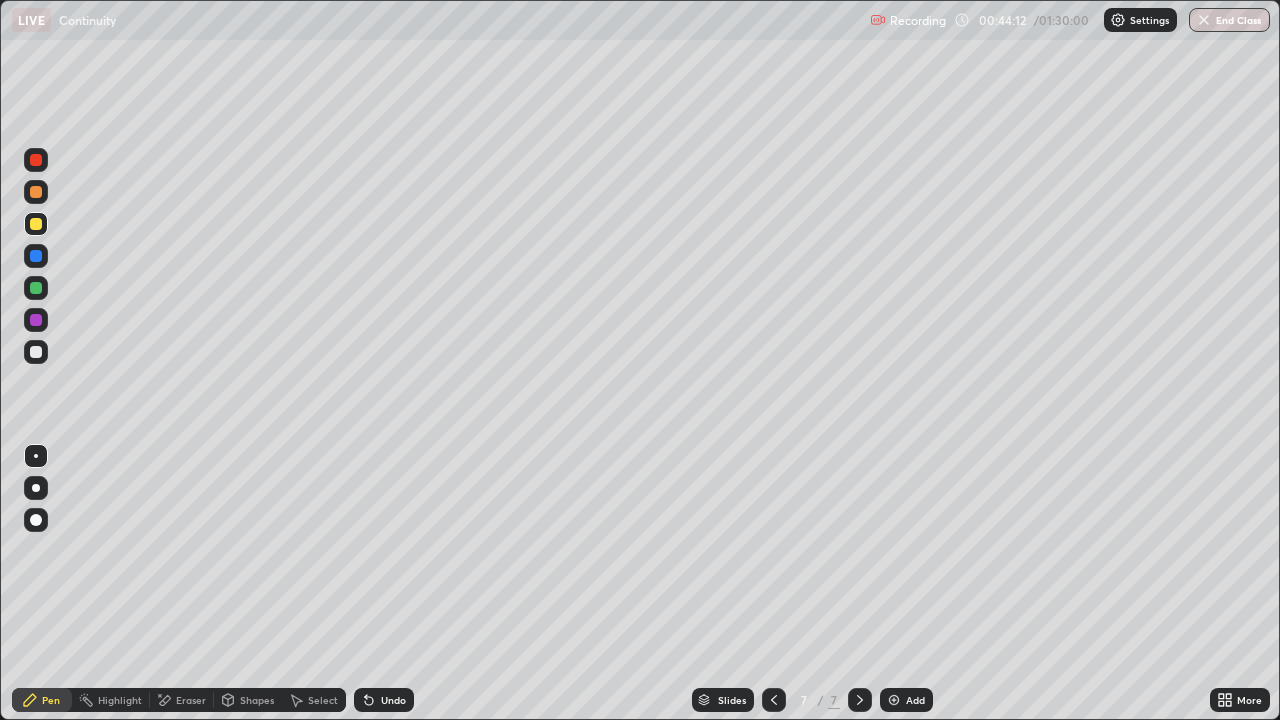 click at bounding box center (36, 160) 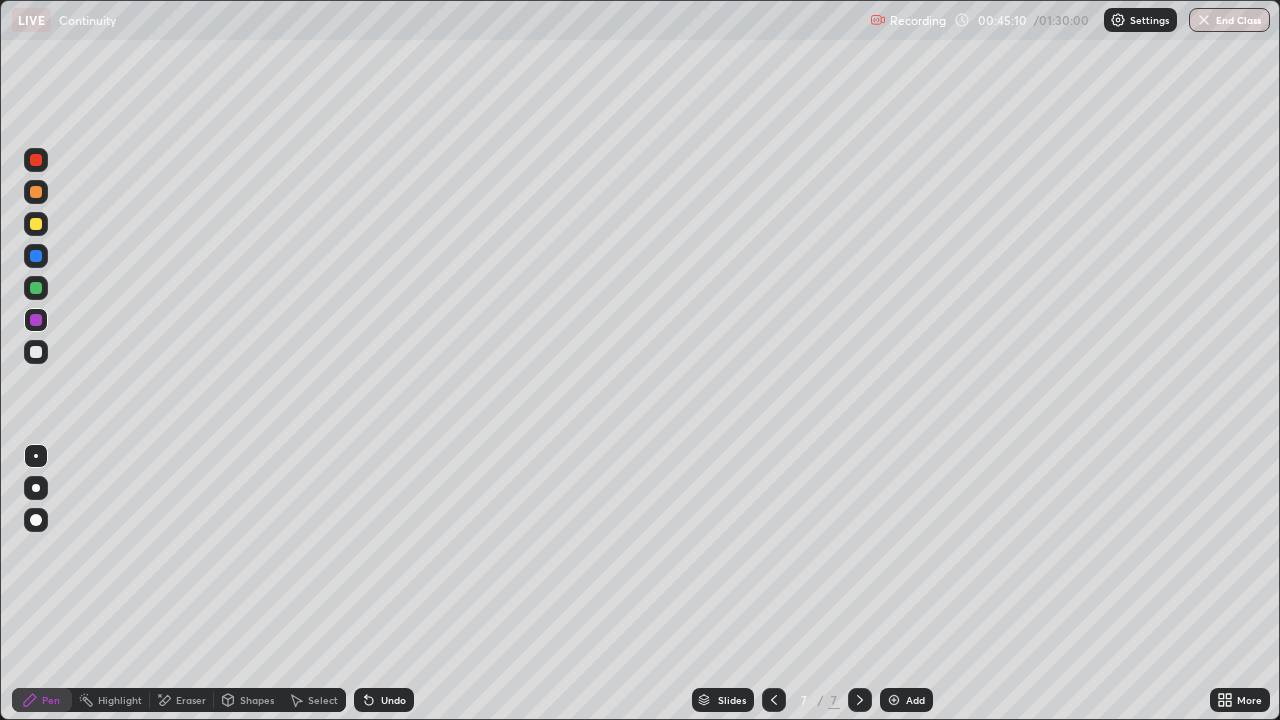 click at bounding box center (36, 352) 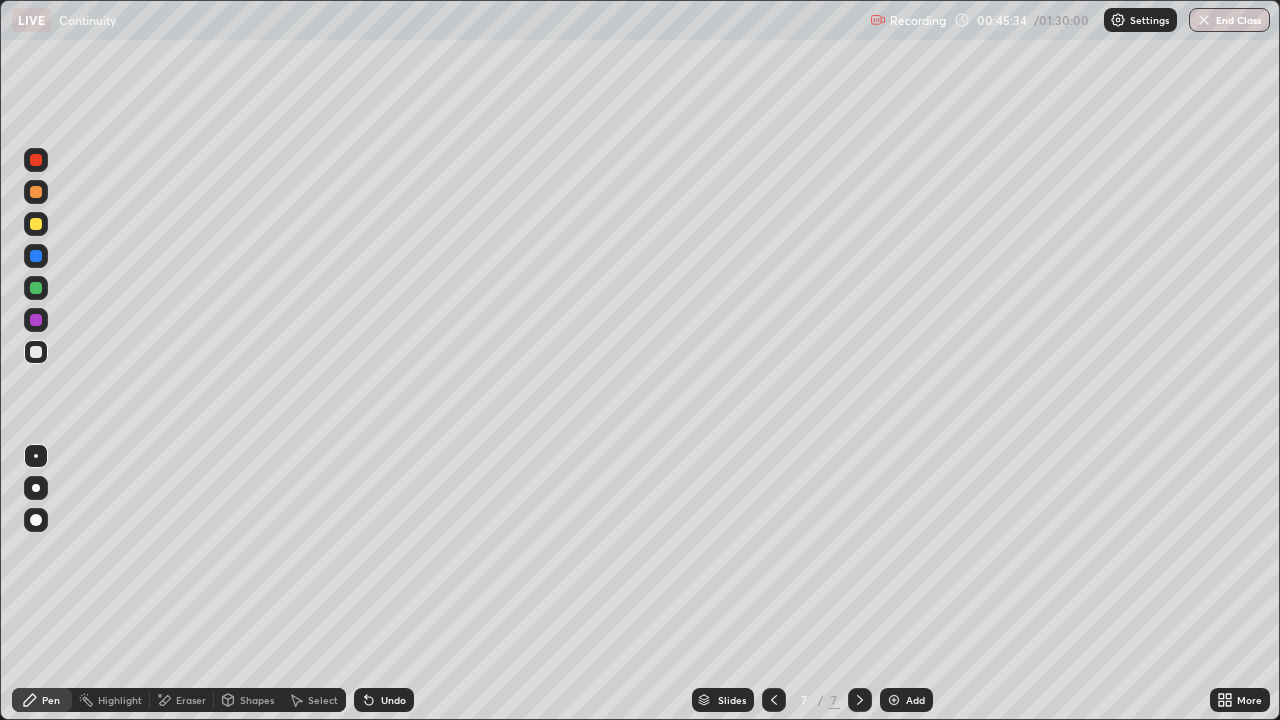 click at bounding box center [36, 256] 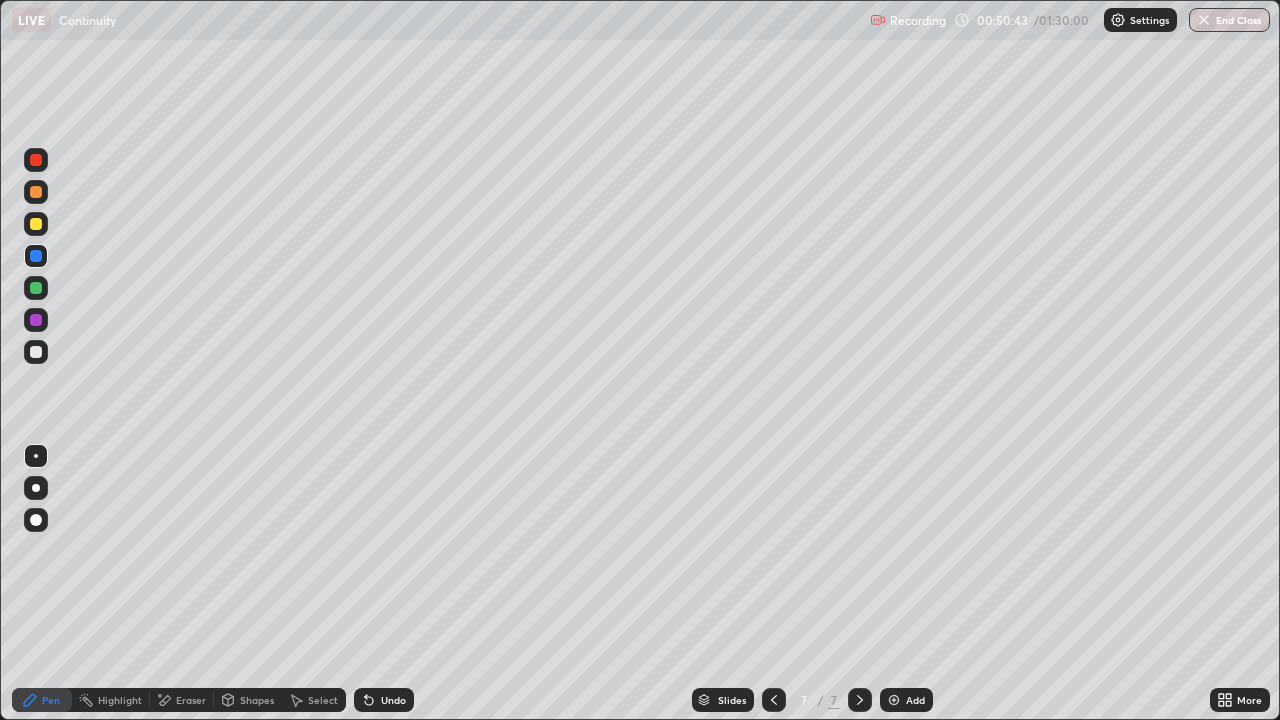 click at bounding box center (894, 700) 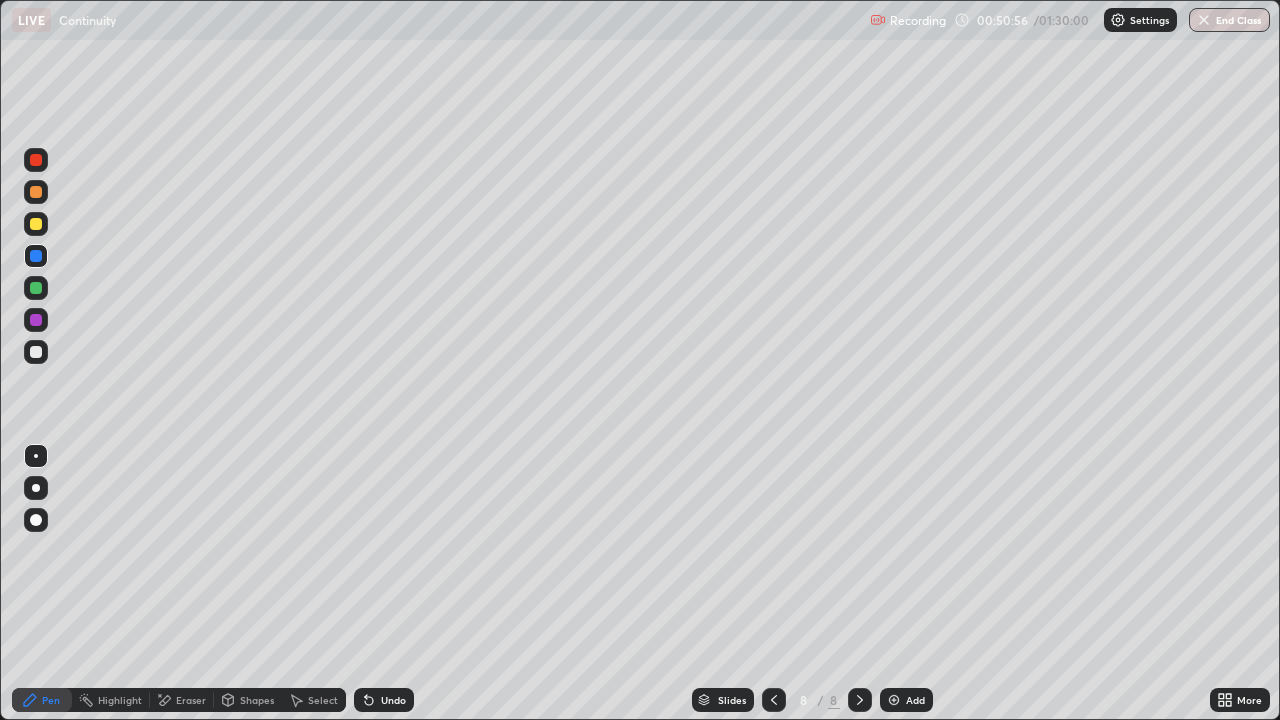 click at bounding box center [36, 160] 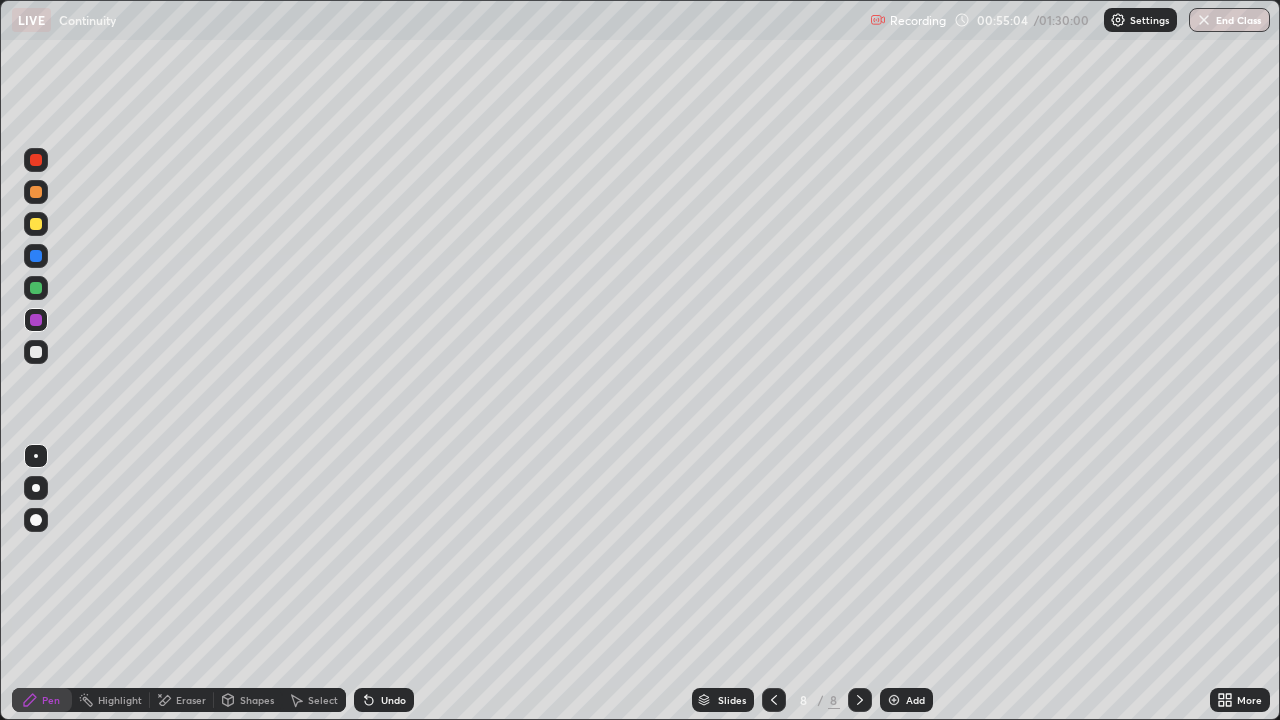 click at bounding box center (36, 160) 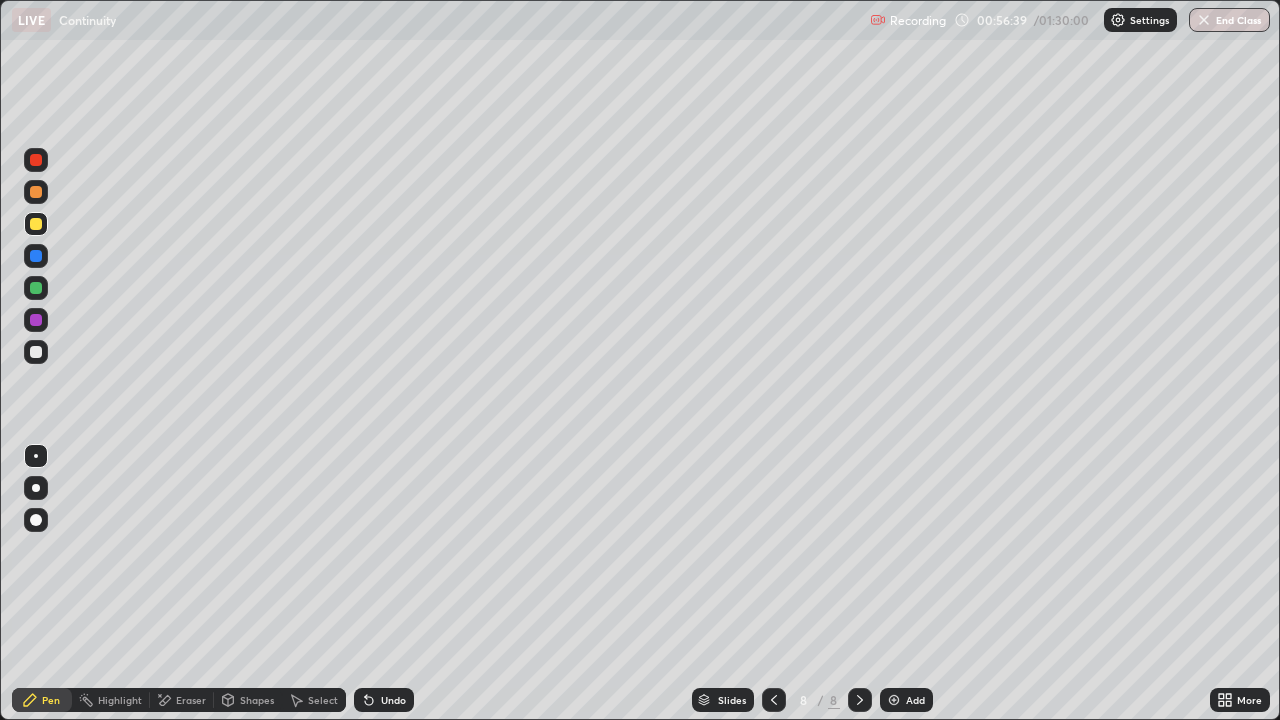 click at bounding box center (894, 700) 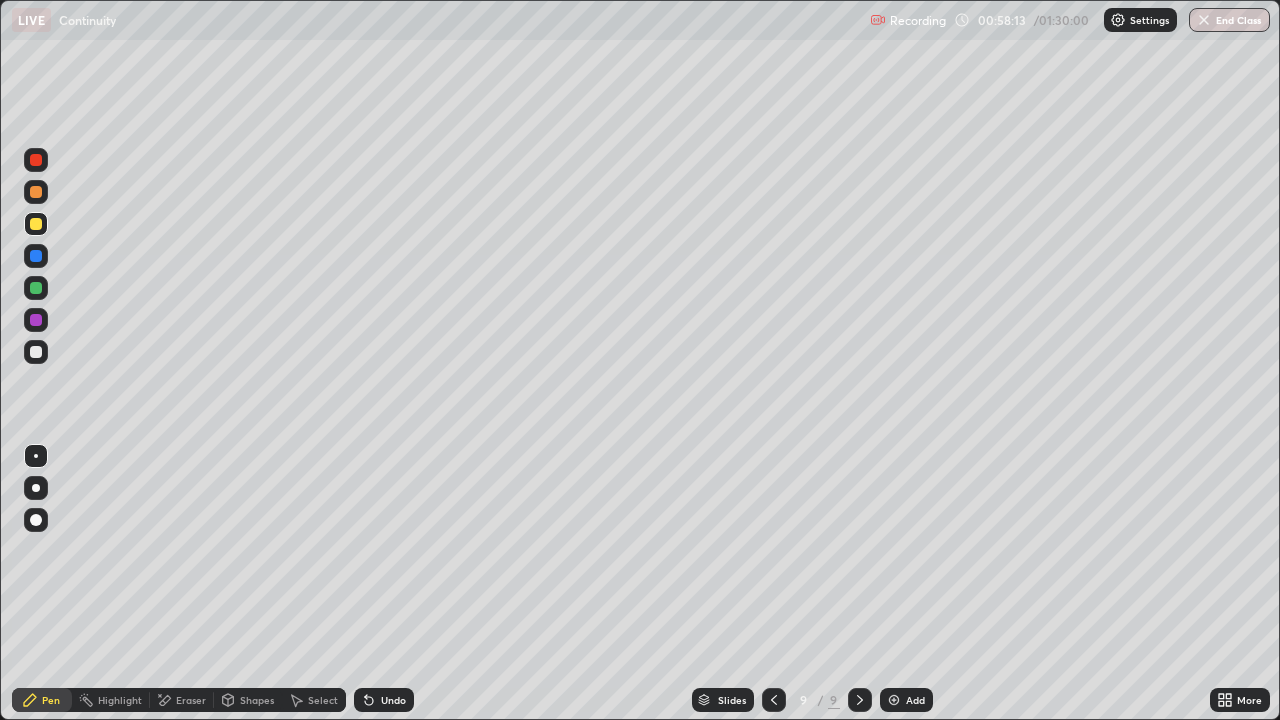click at bounding box center (36, 288) 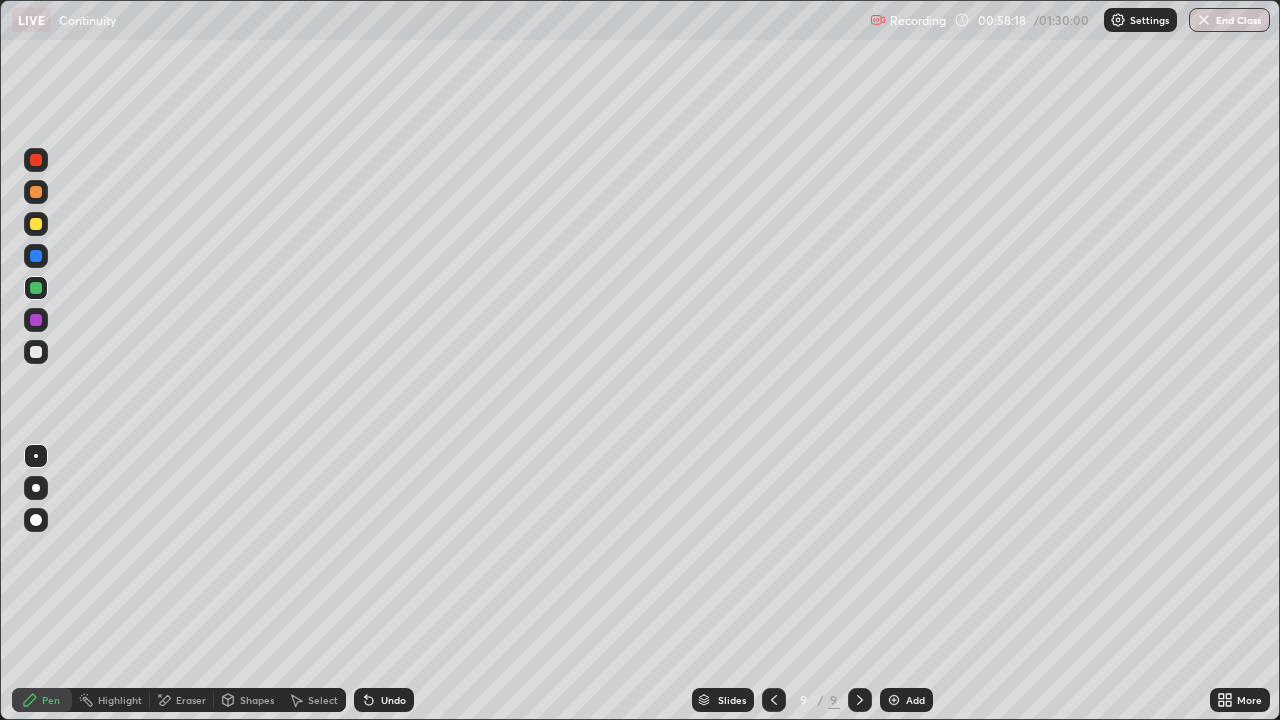 click at bounding box center (36, 256) 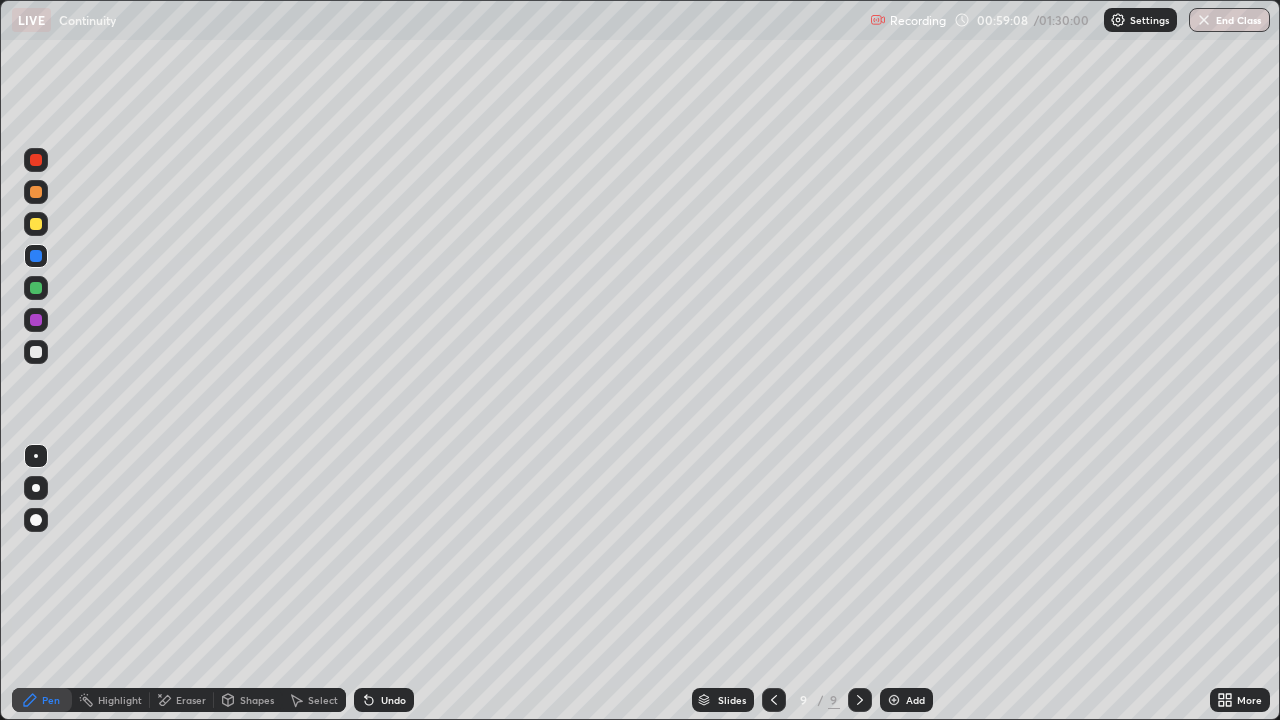click at bounding box center [36, 224] 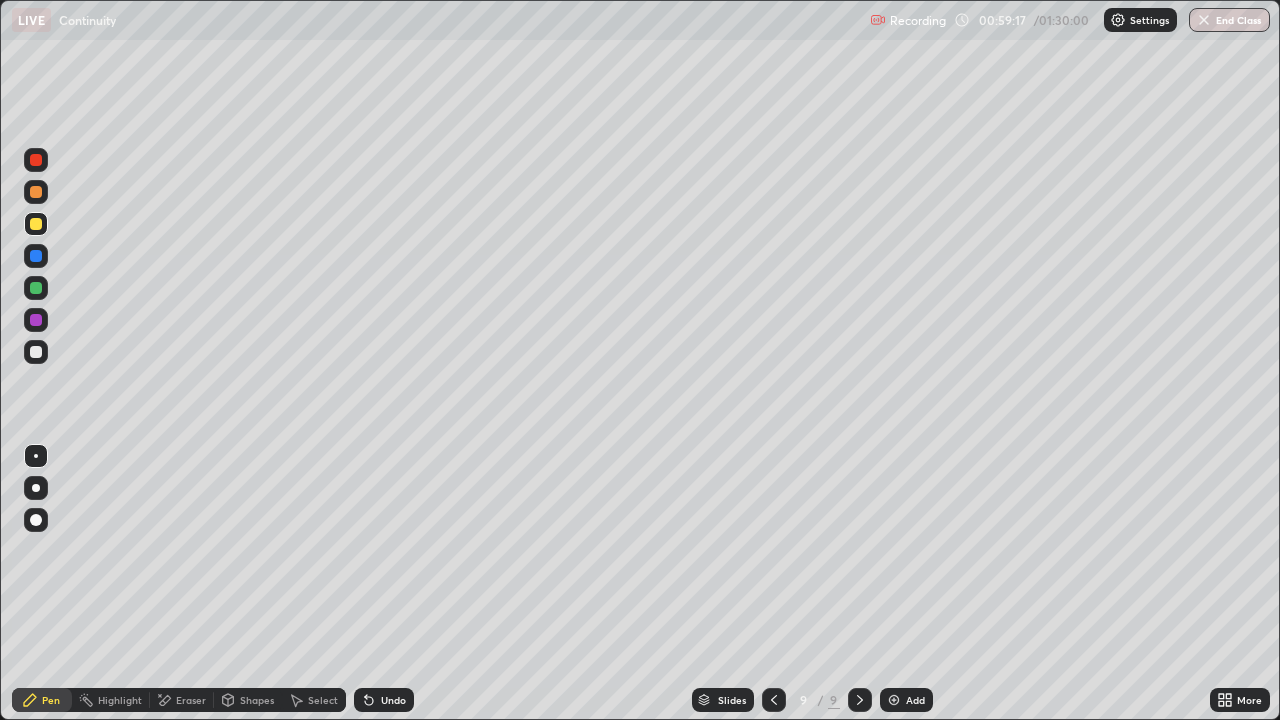 click at bounding box center (36, 320) 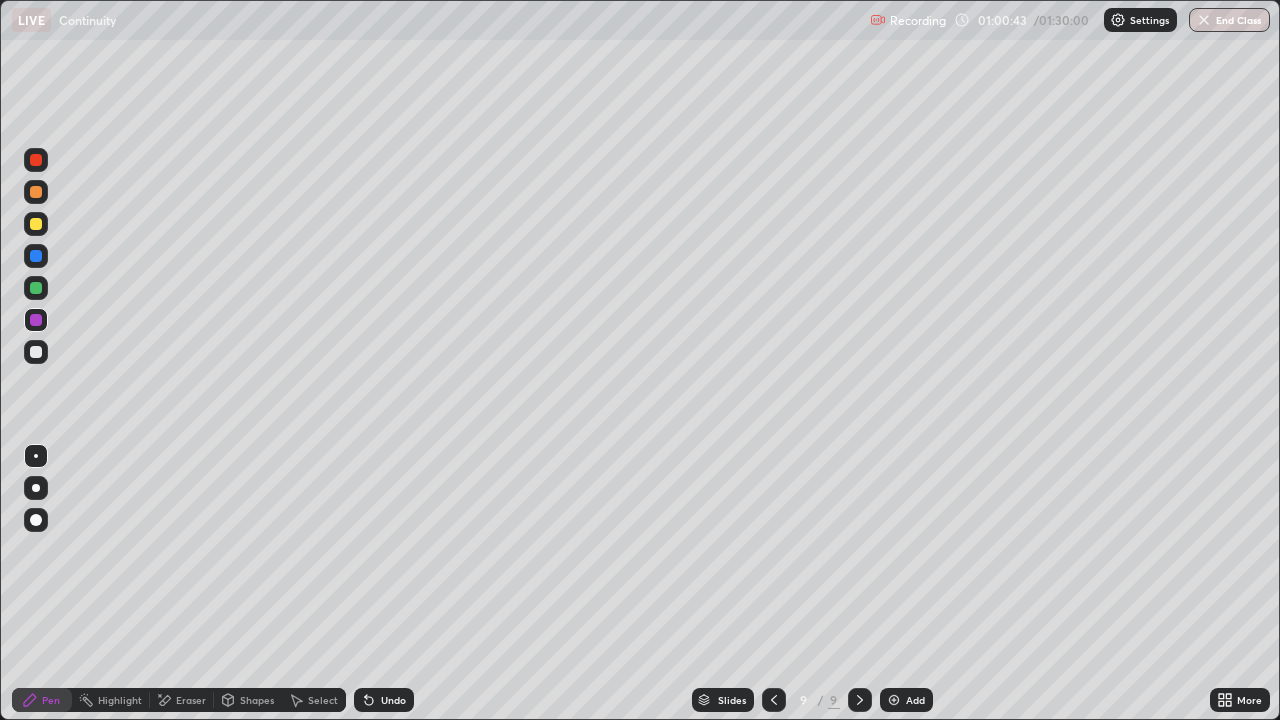 click at bounding box center (36, 160) 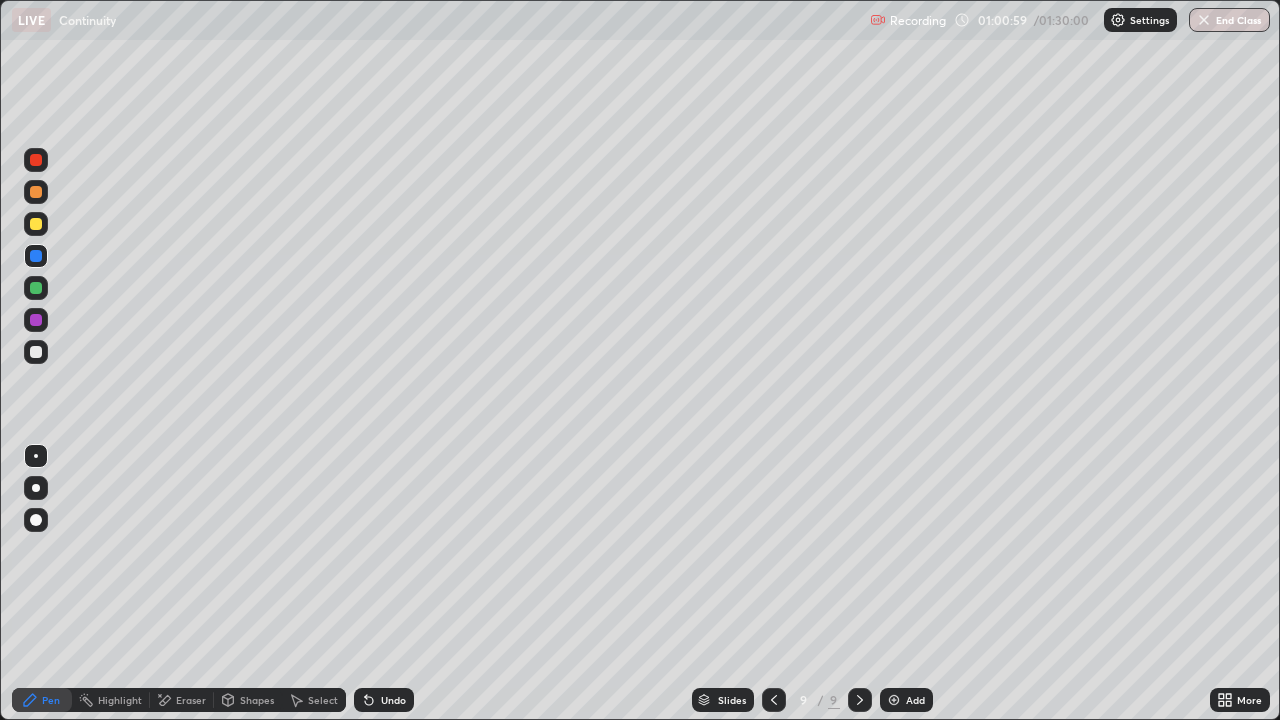 click at bounding box center [36, 352] 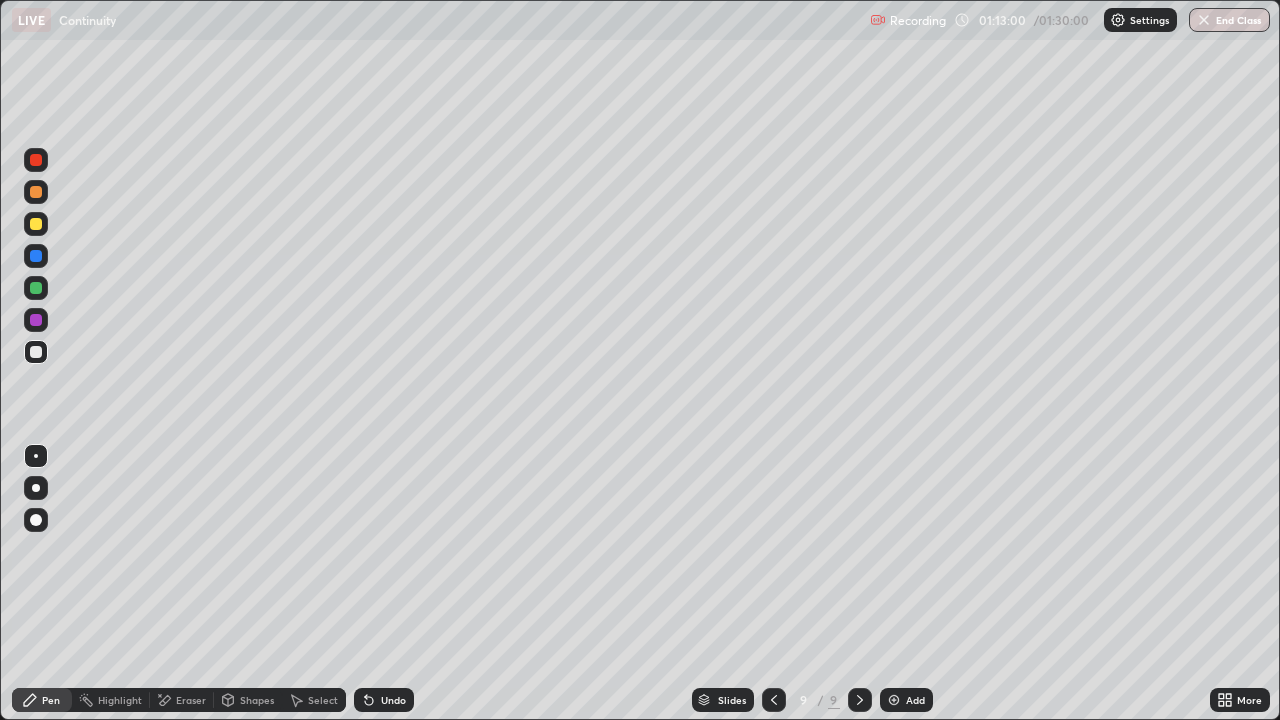 click at bounding box center [894, 700] 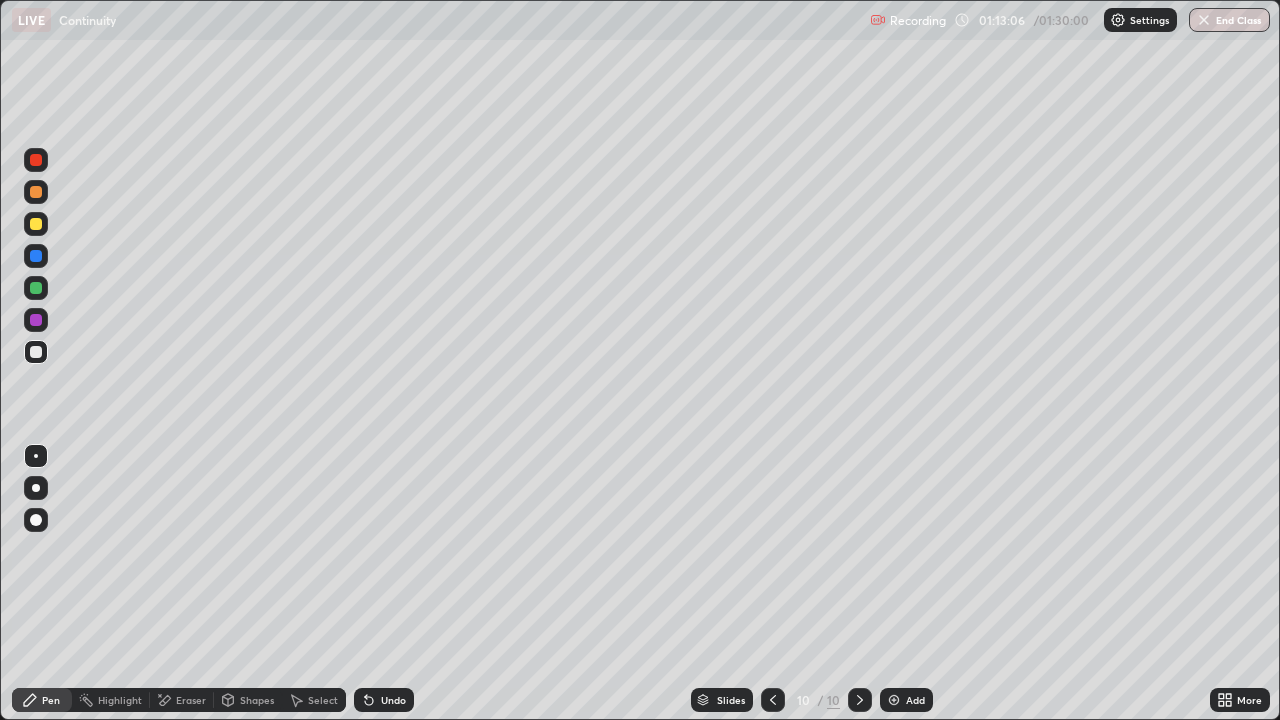click at bounding box center (36, 192) 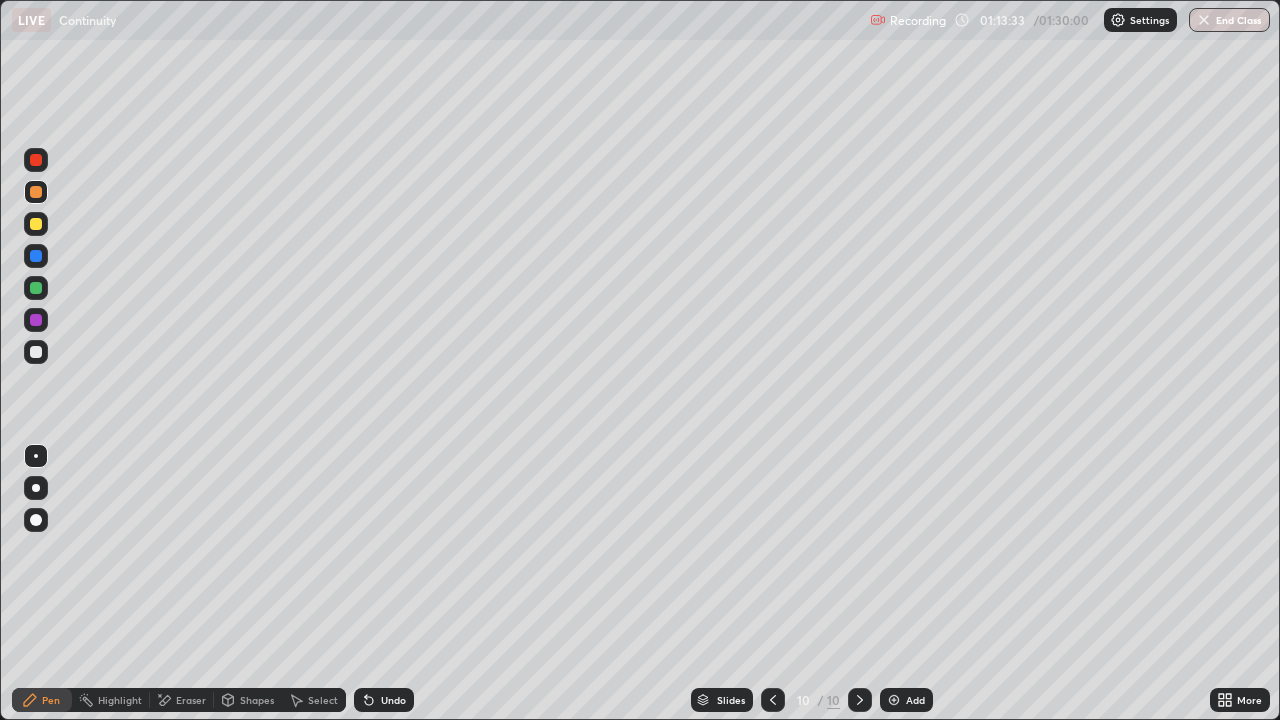 click at bounding box center [36, 160] 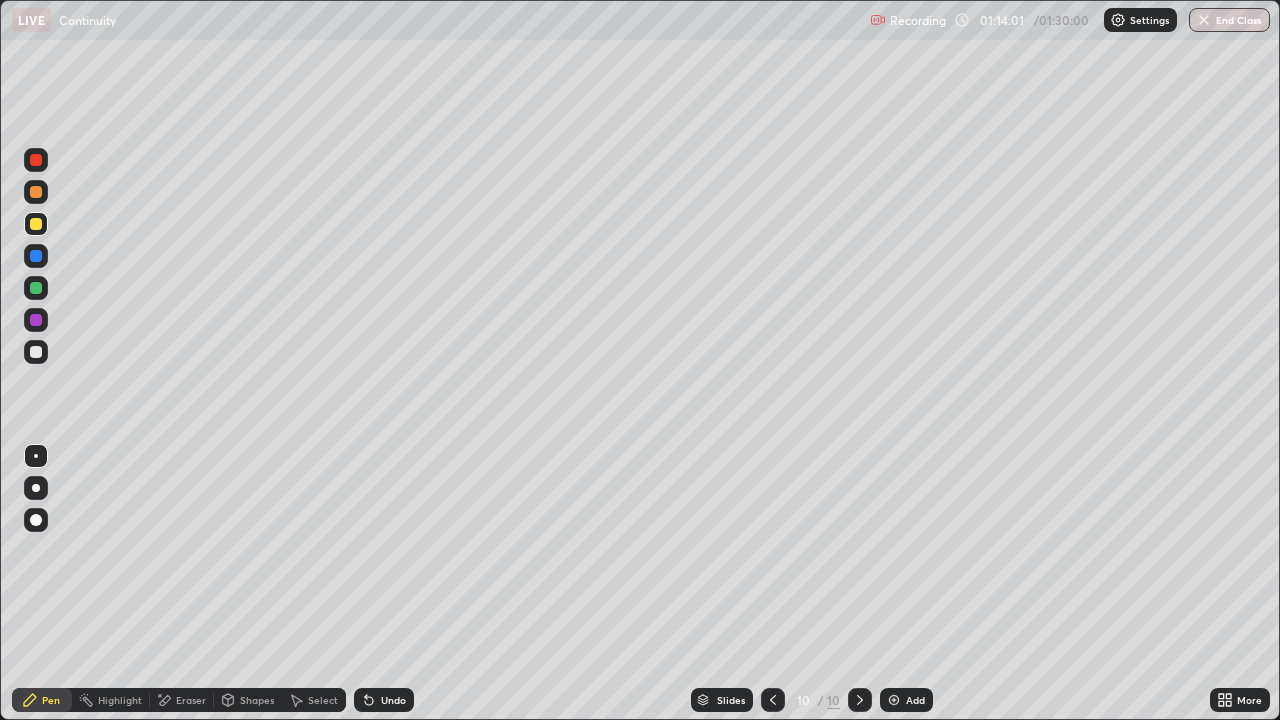click at bounding box center (36, 160) 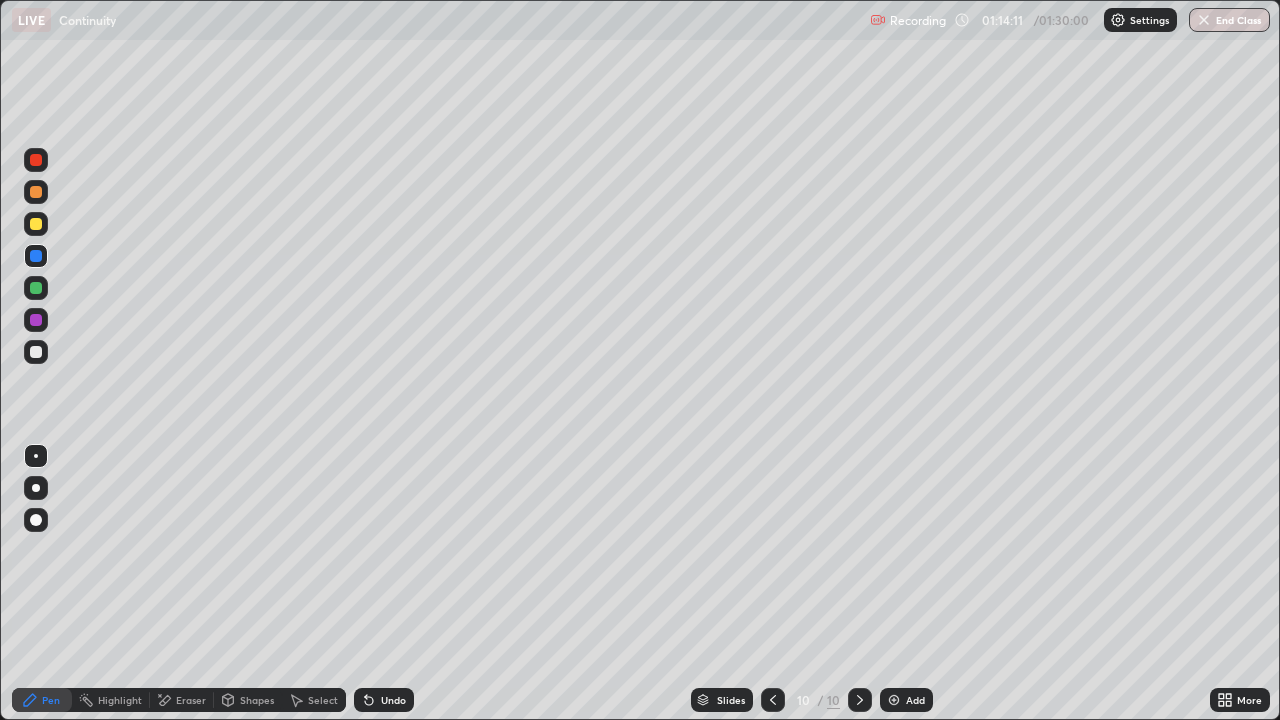 click at bounding box center (36, 160) 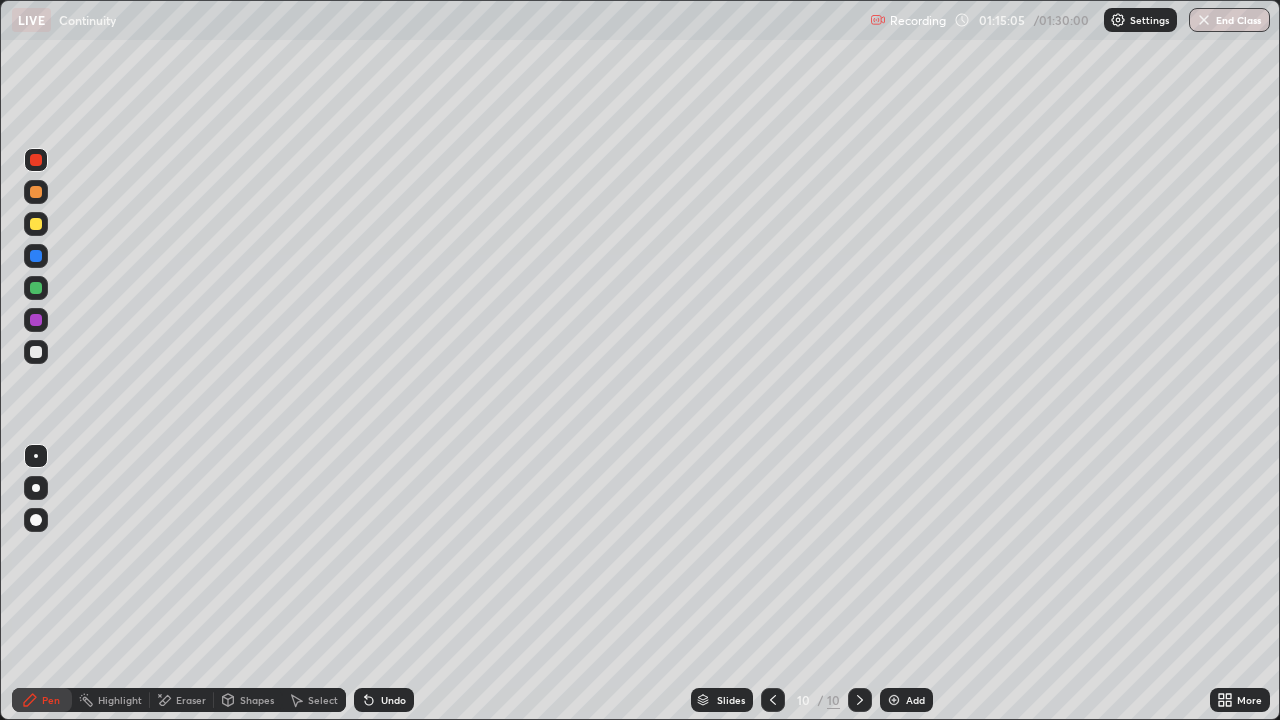 click at bounding box center (36, 288) 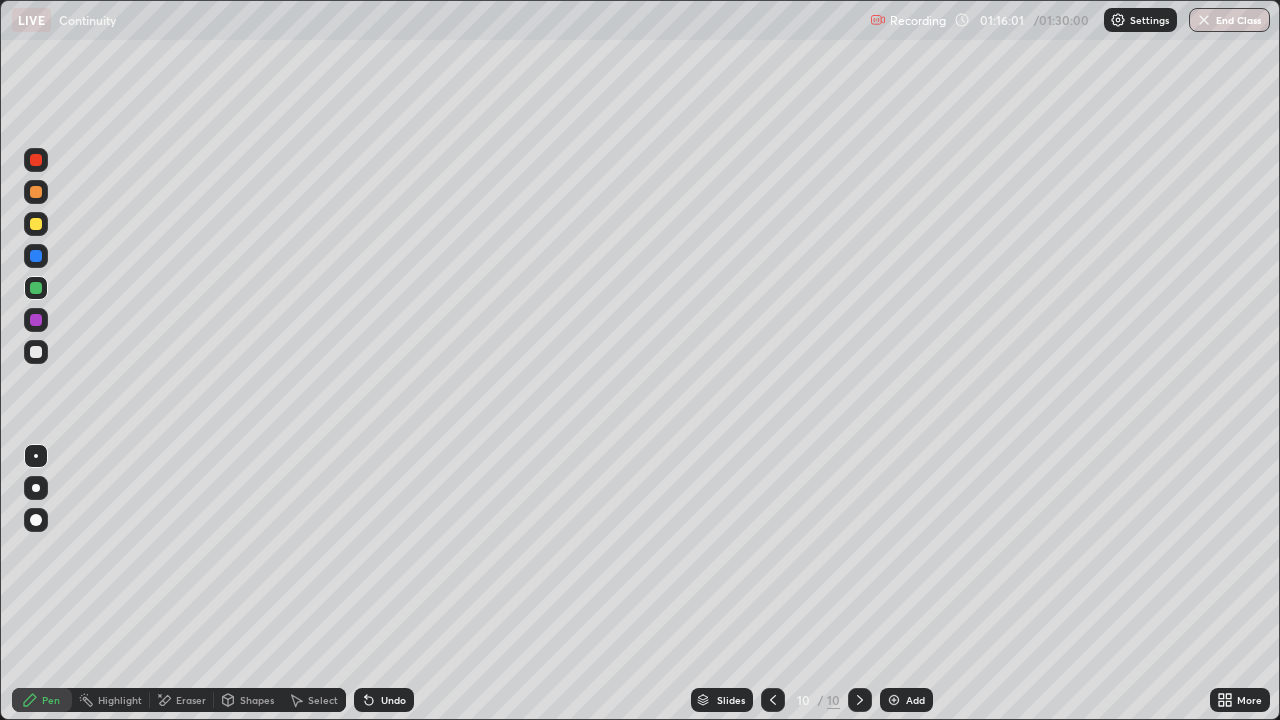 click at bounding box center [36, 352] 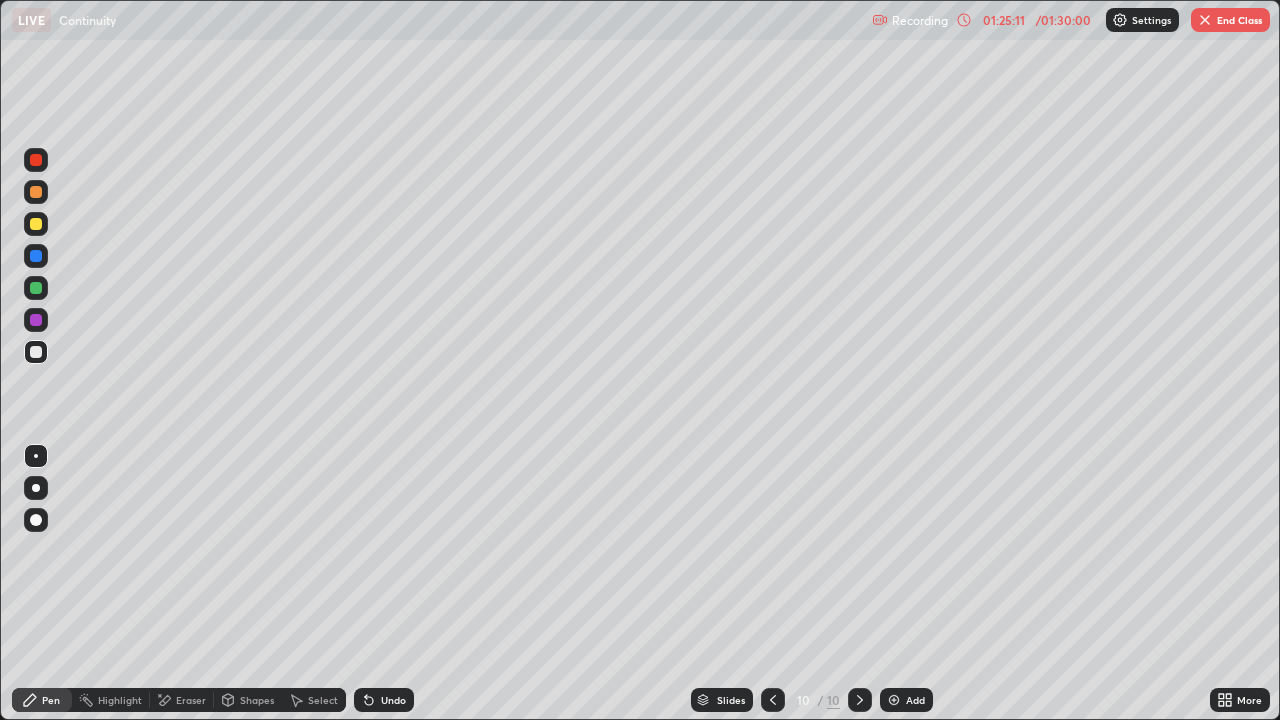 click on "End Class" at bounding box center (1230, 20) 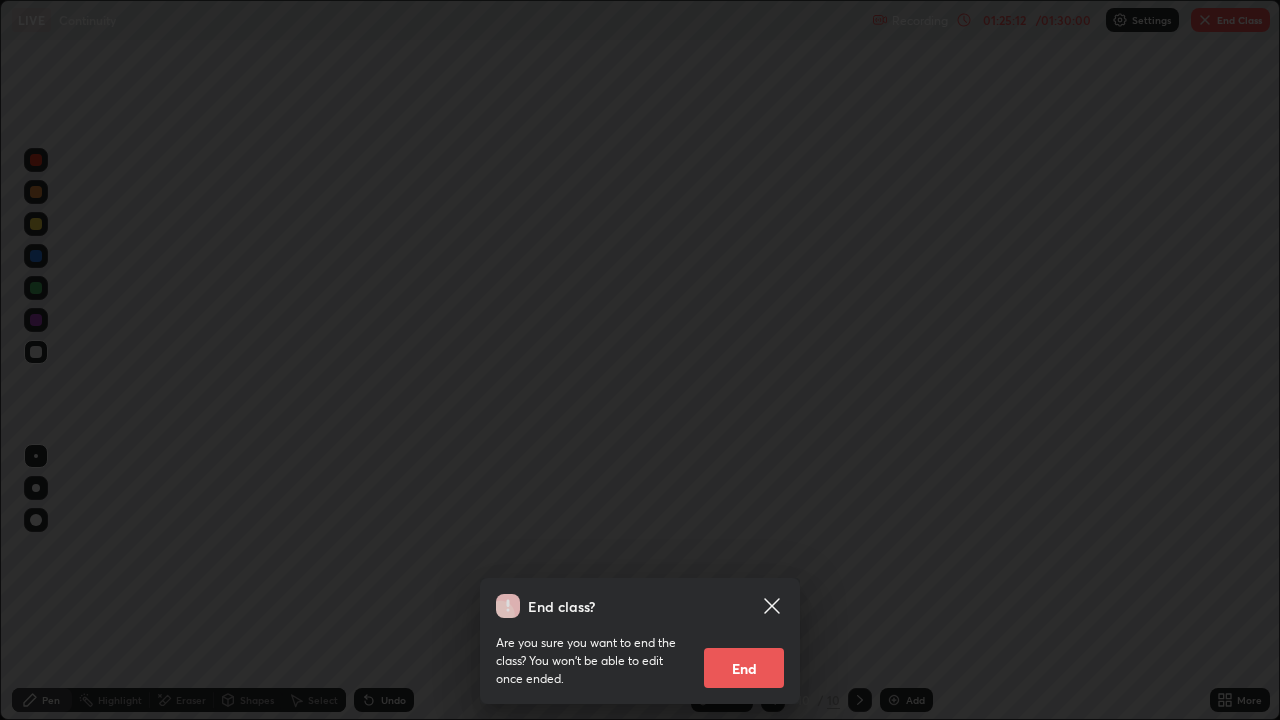 click on "End" at bounding box center (744, 668) 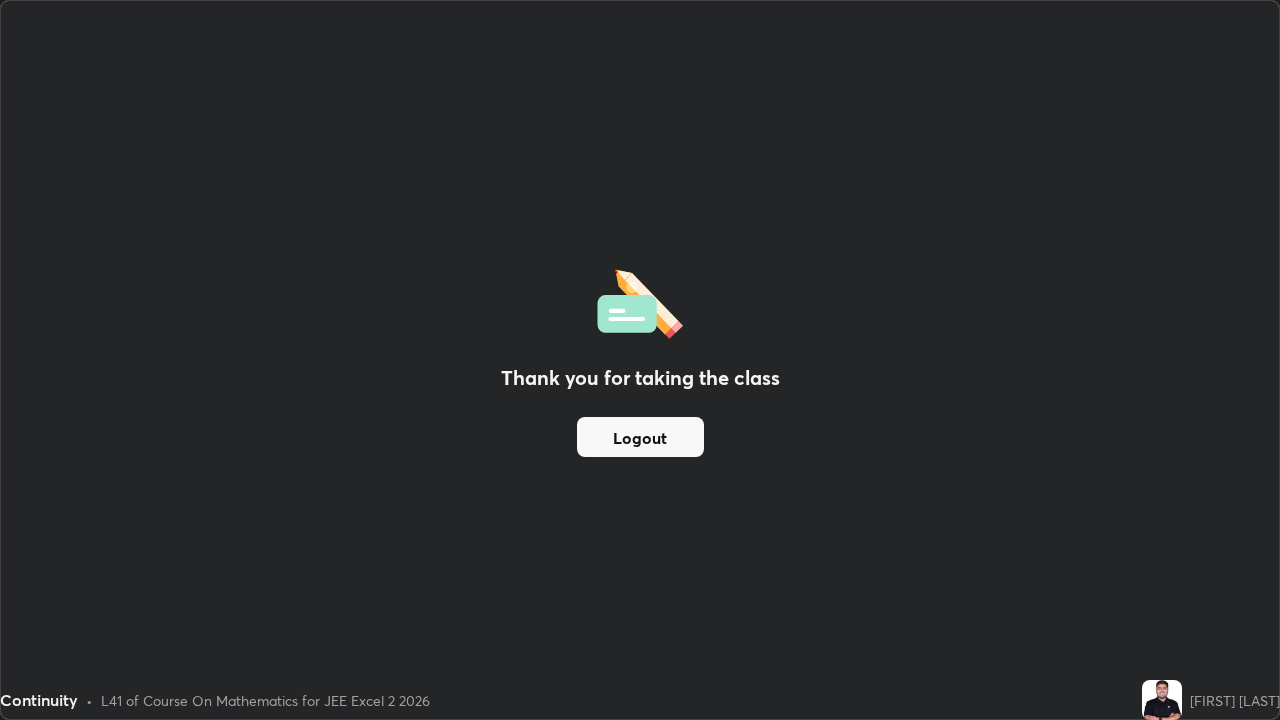 click on "Logout" at bounding box center (640, 437) 